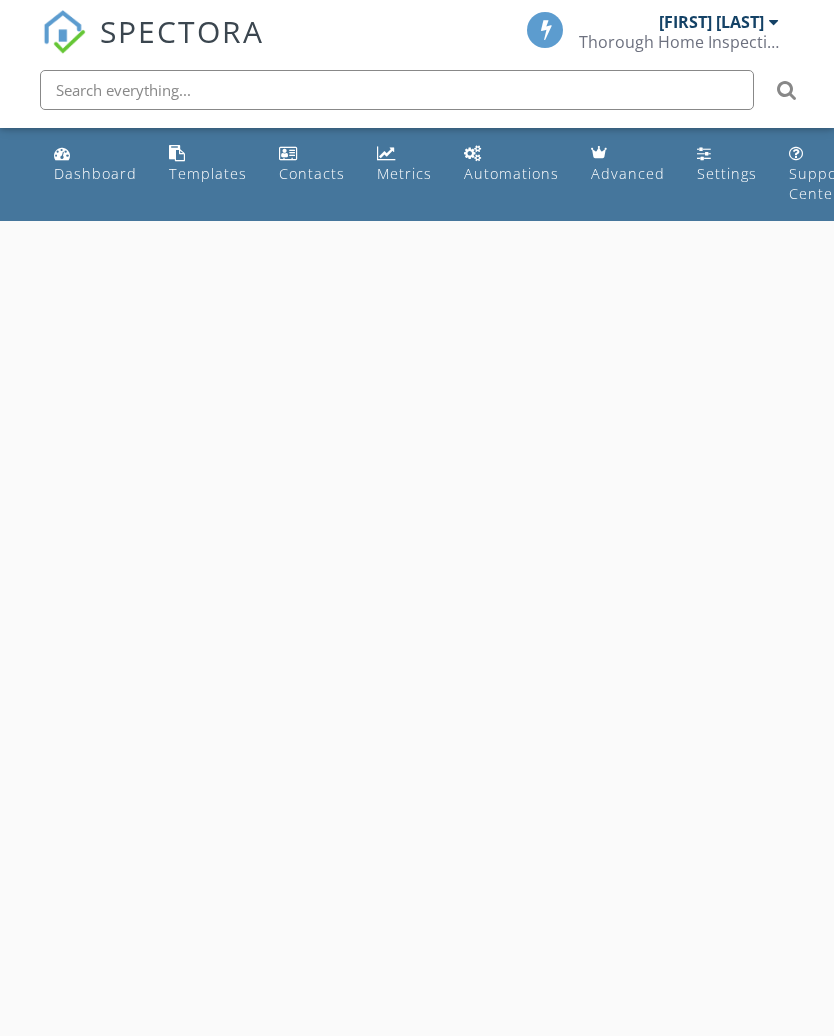 scroll, scrollTop: 0, scrollLeft: 0, axis: both 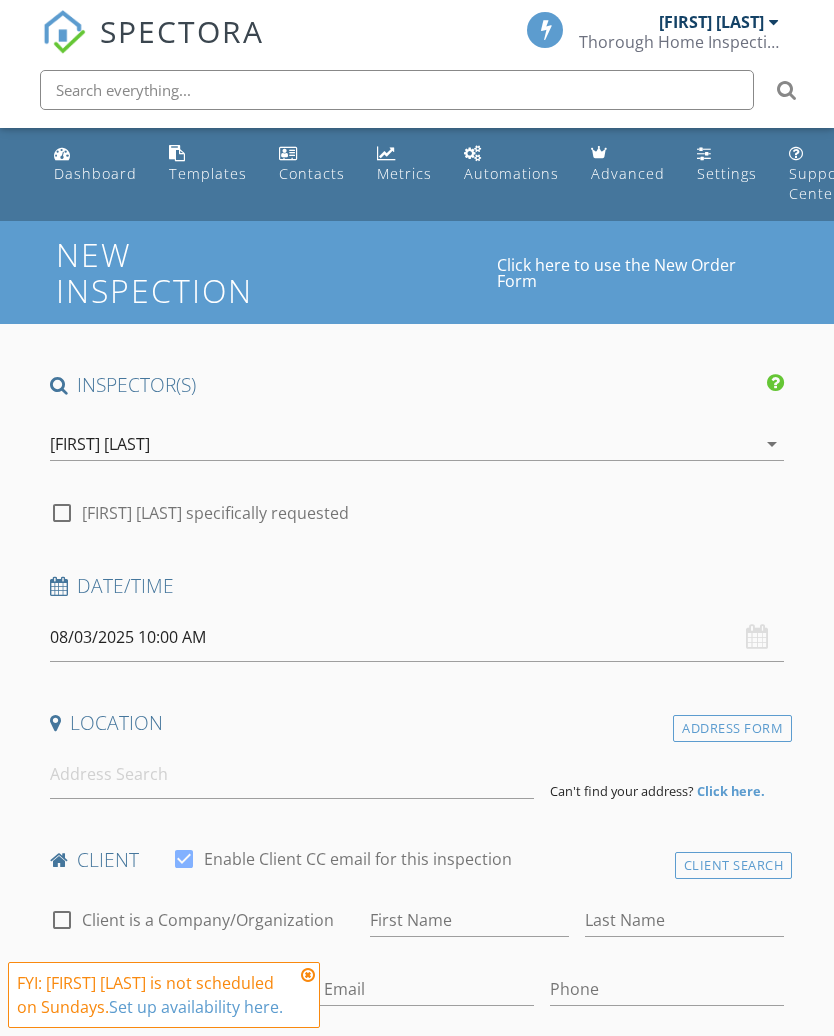 click on "Templates" at bounding box center [208, 173] 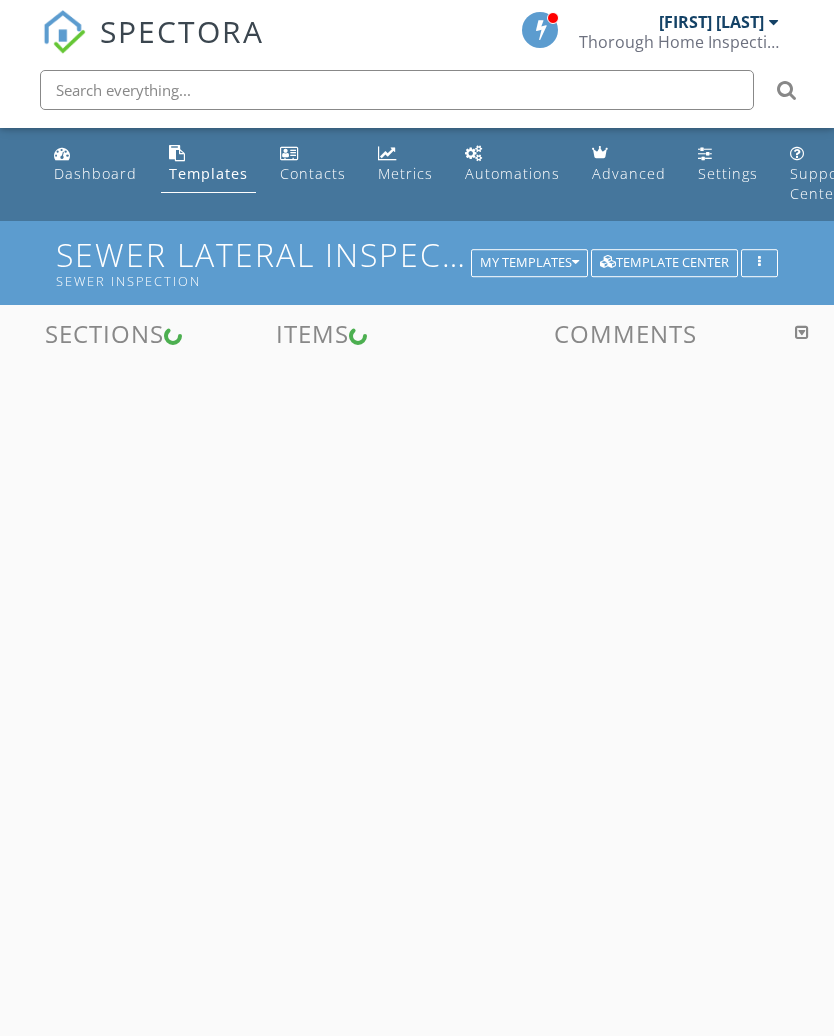 scroll, scrollTop: 0, scrollLeft: 0, axis: both 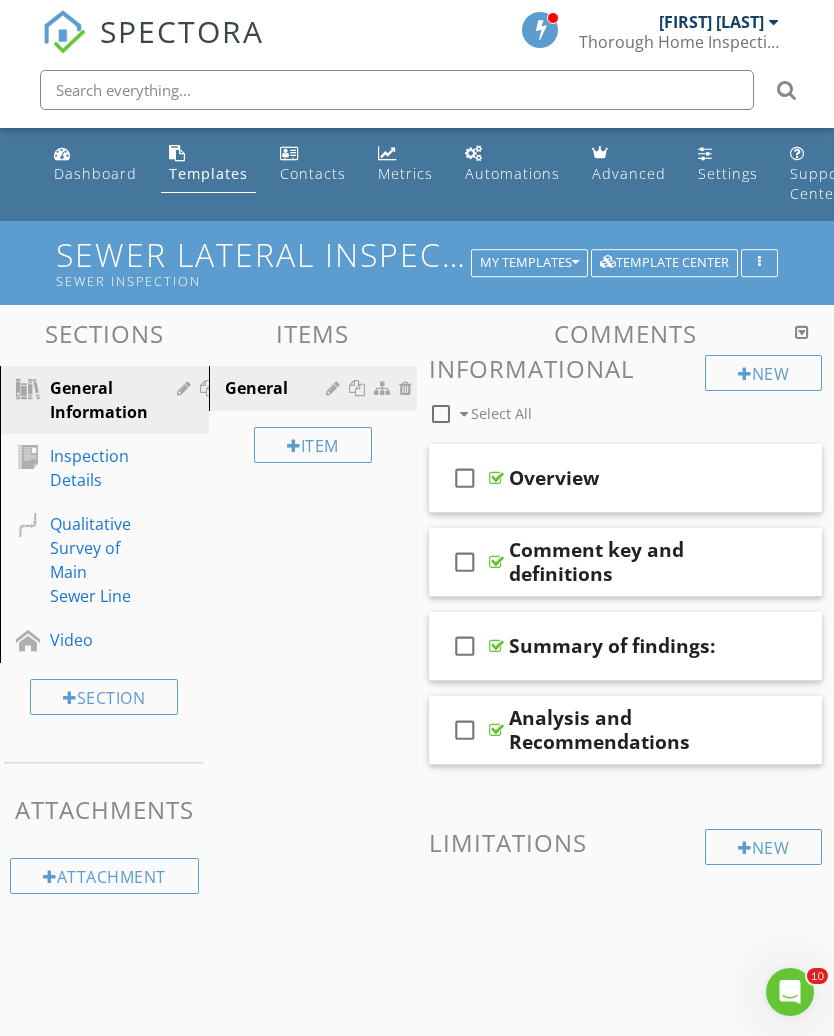 click on "Template Center" at bounding box center [664, 263] 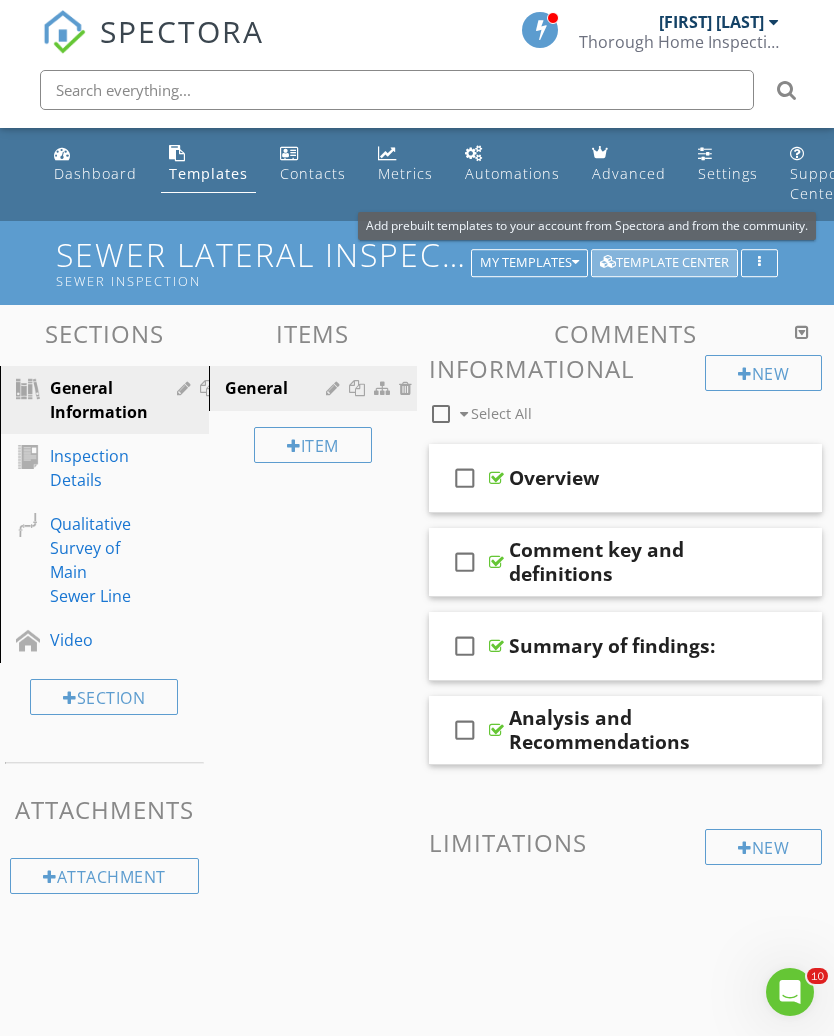 click on "Template Center" at bounding box center (664, 263) 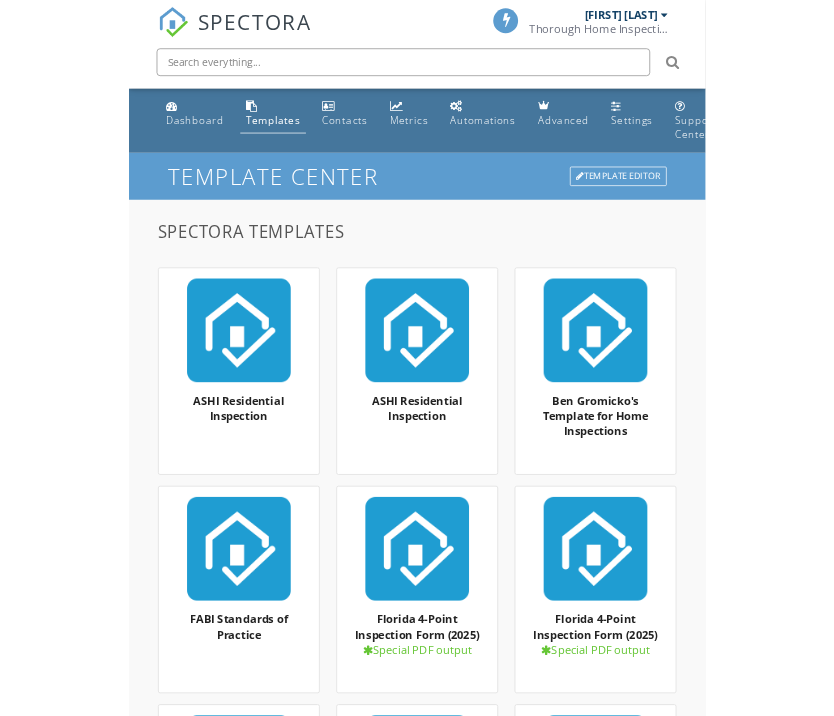 scroll, scrollTop: 0, scrollLeft: 0, axis: both 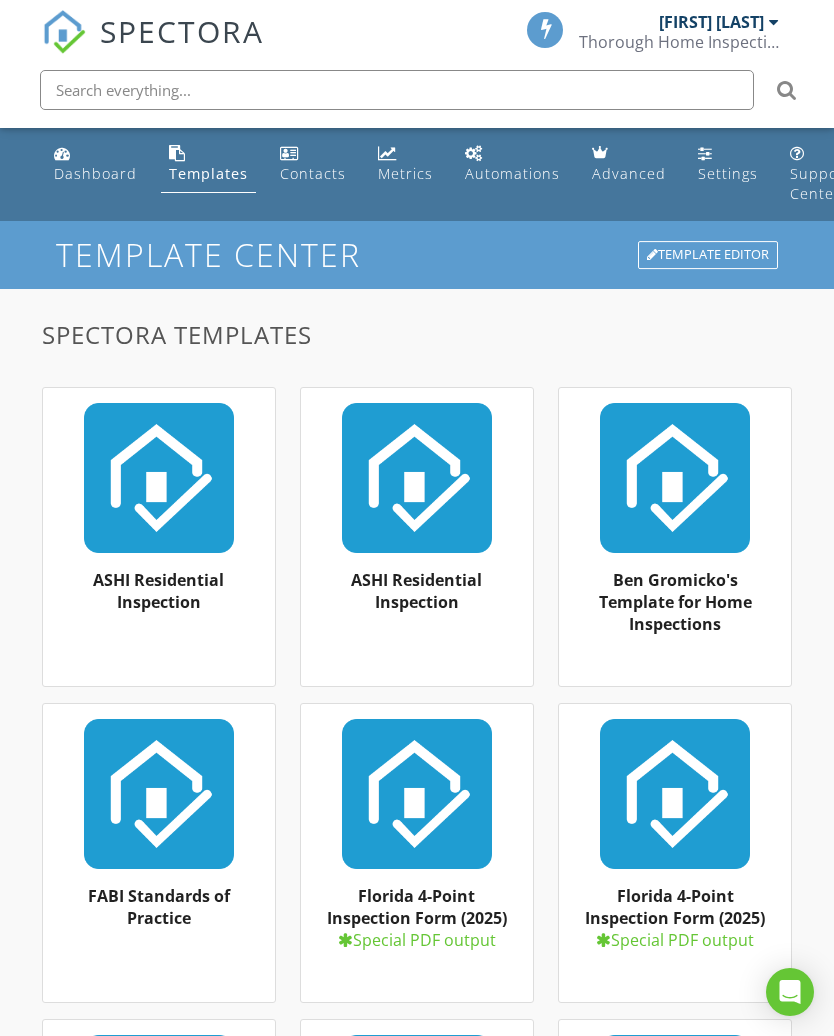 click at bounding box center [397, 90] 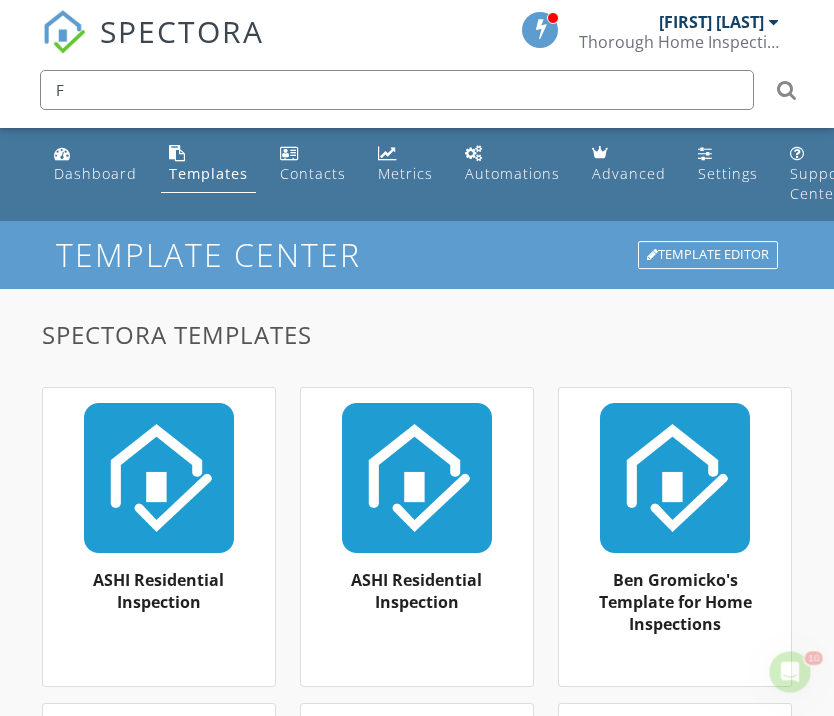 scroll, scrollTop: 0, scrollLeft: 0, axis: both 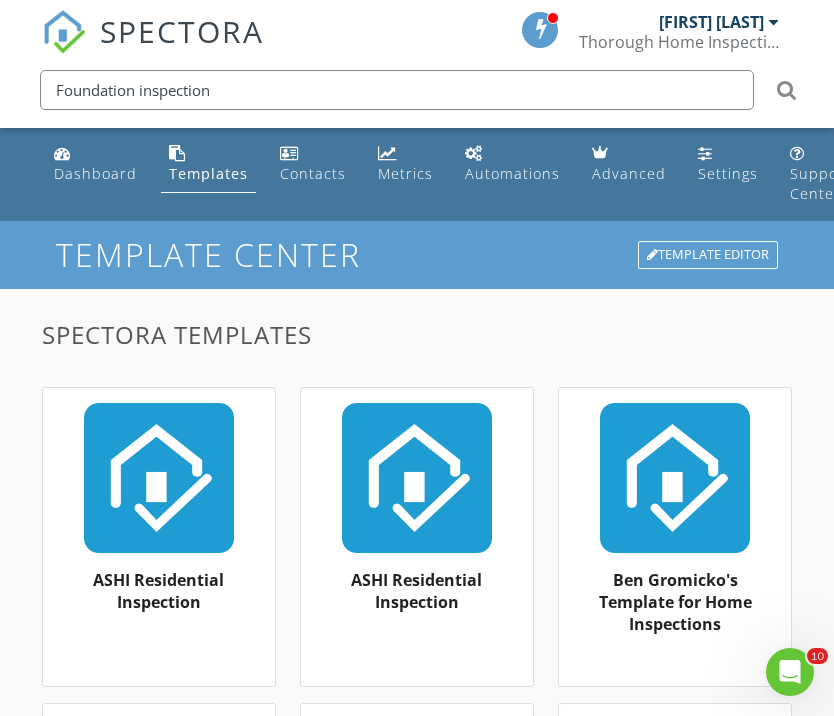 type on "Foundation inspection" 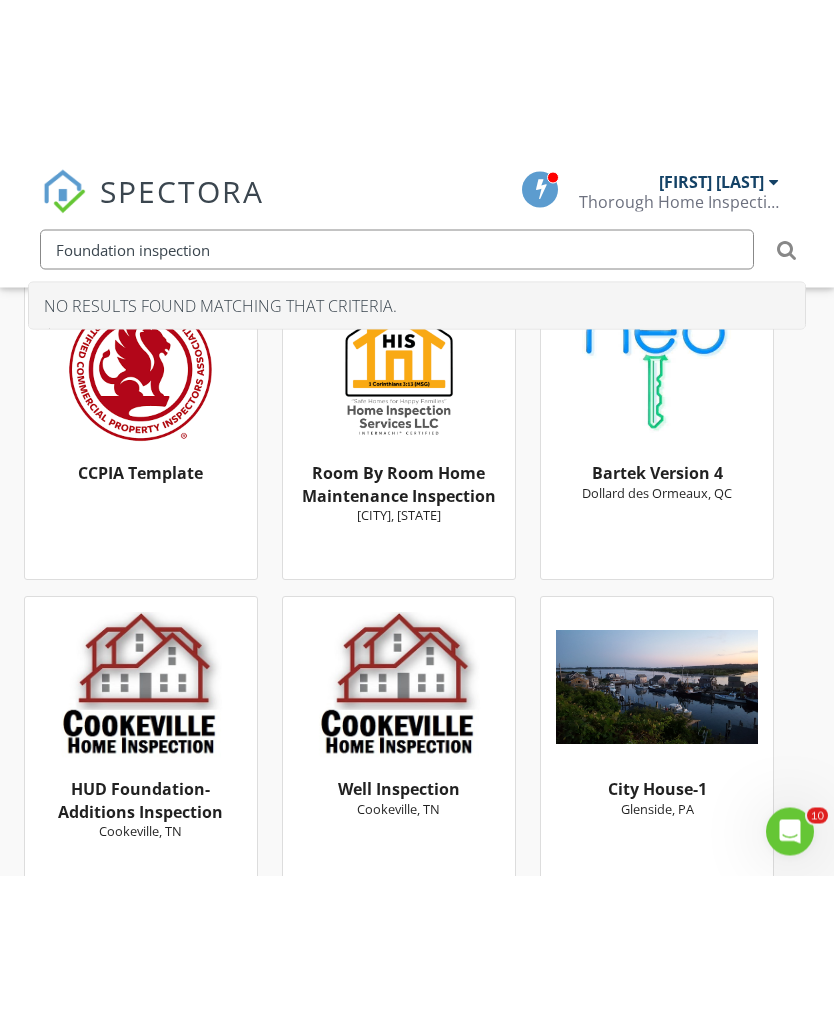 scroll, scrollTop: 12263, scrollLeft: 18, axis: both 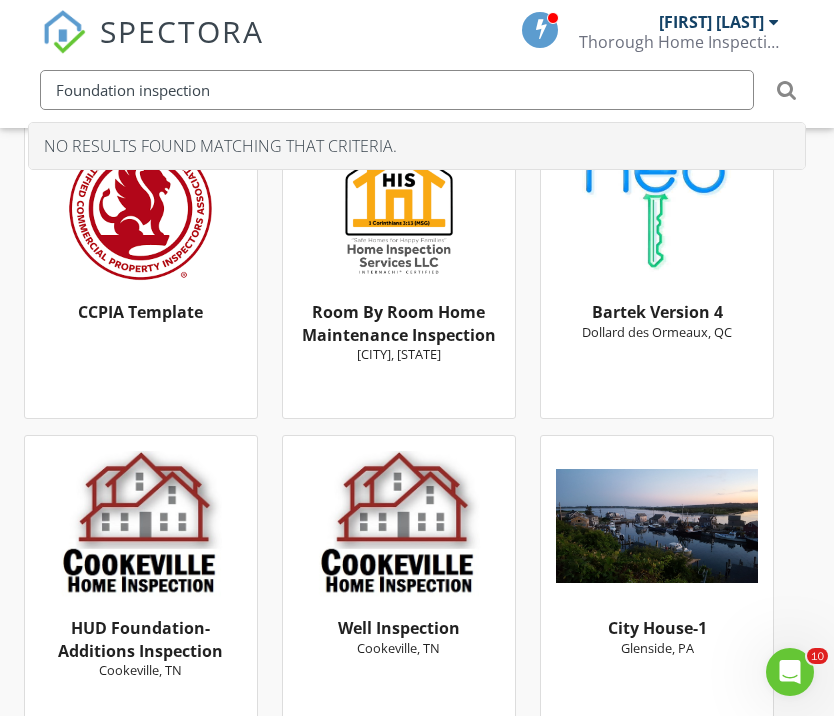 click at bounding box center (141, 526) 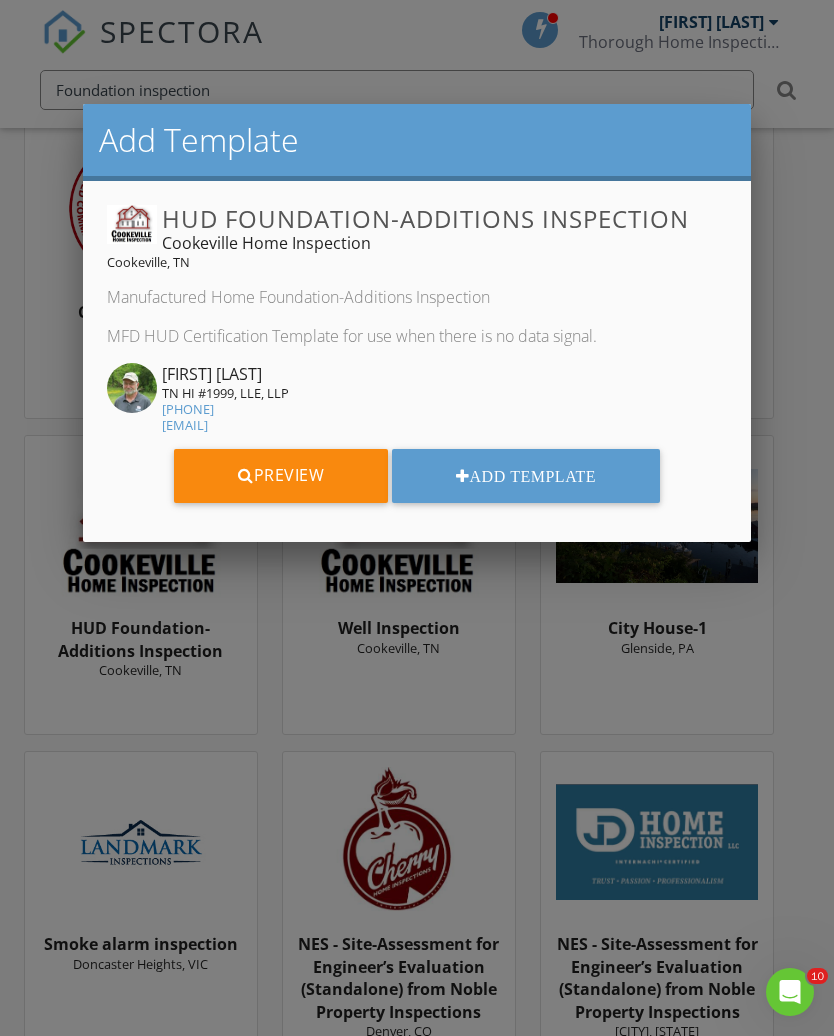click on "Preview" at bounding box center (281, 476) 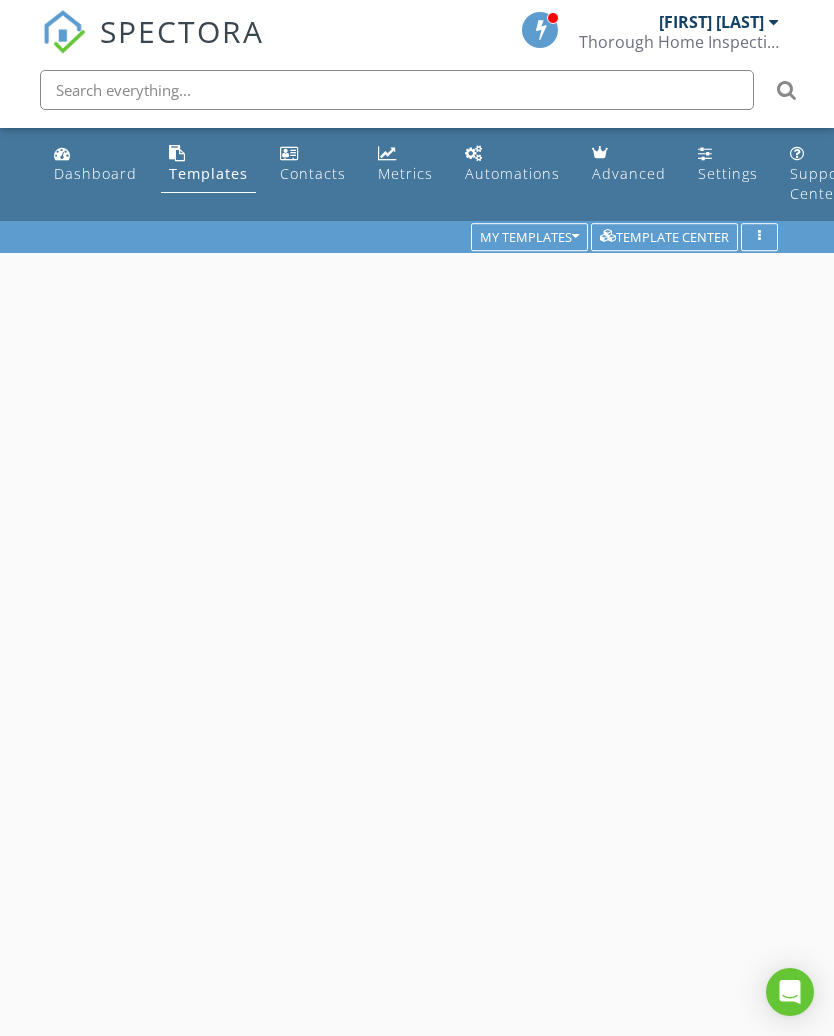 scroll, scrollTop: 0, scrollLeft: 0, axis: both 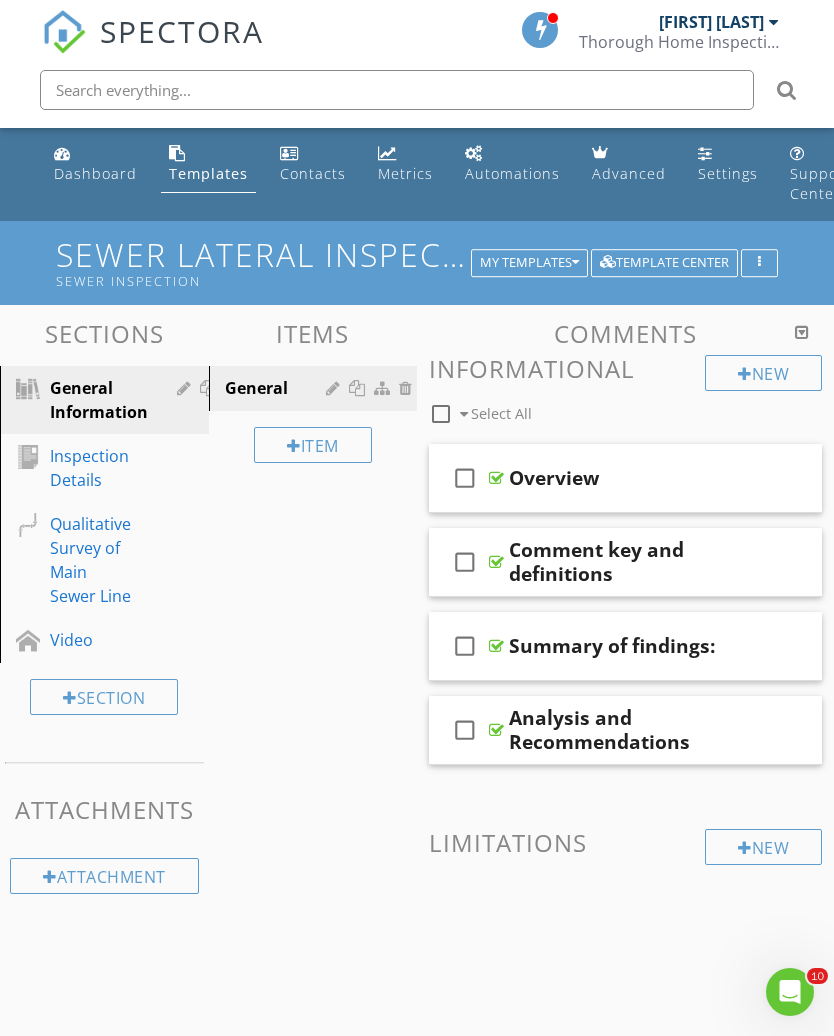 click on "Template Center" at bounding box center [664, 263] 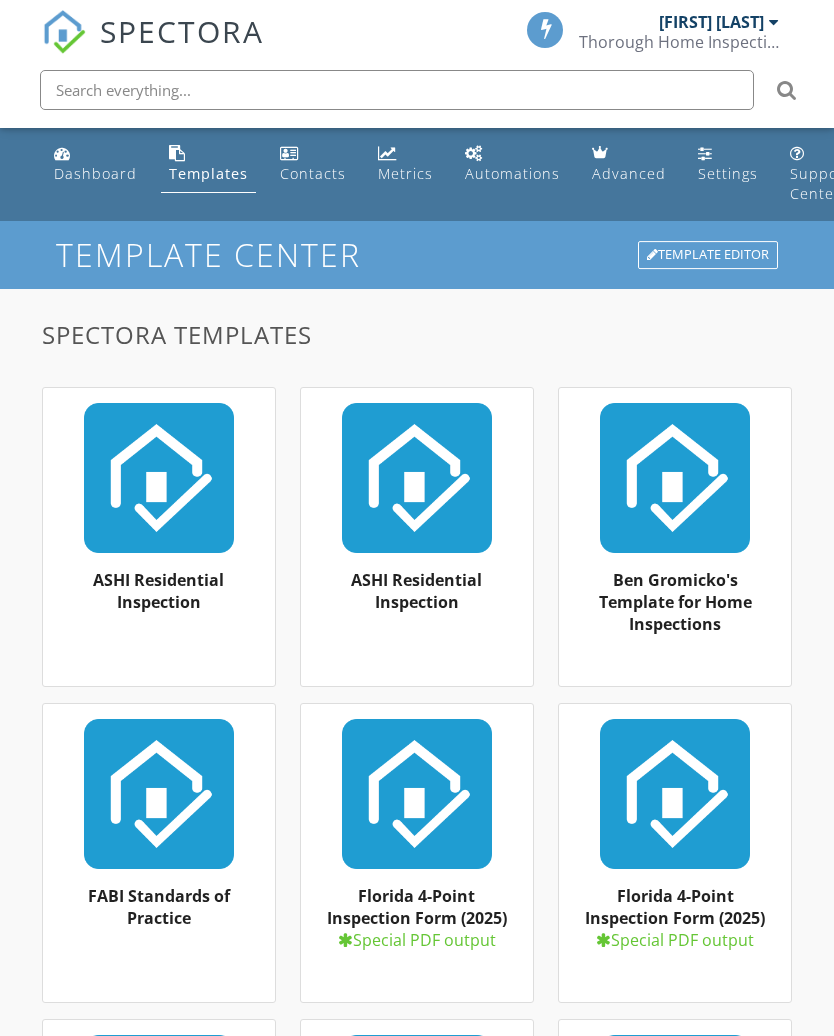 scroll, scrollTop: 0, scrollLeft: 0, axis: both 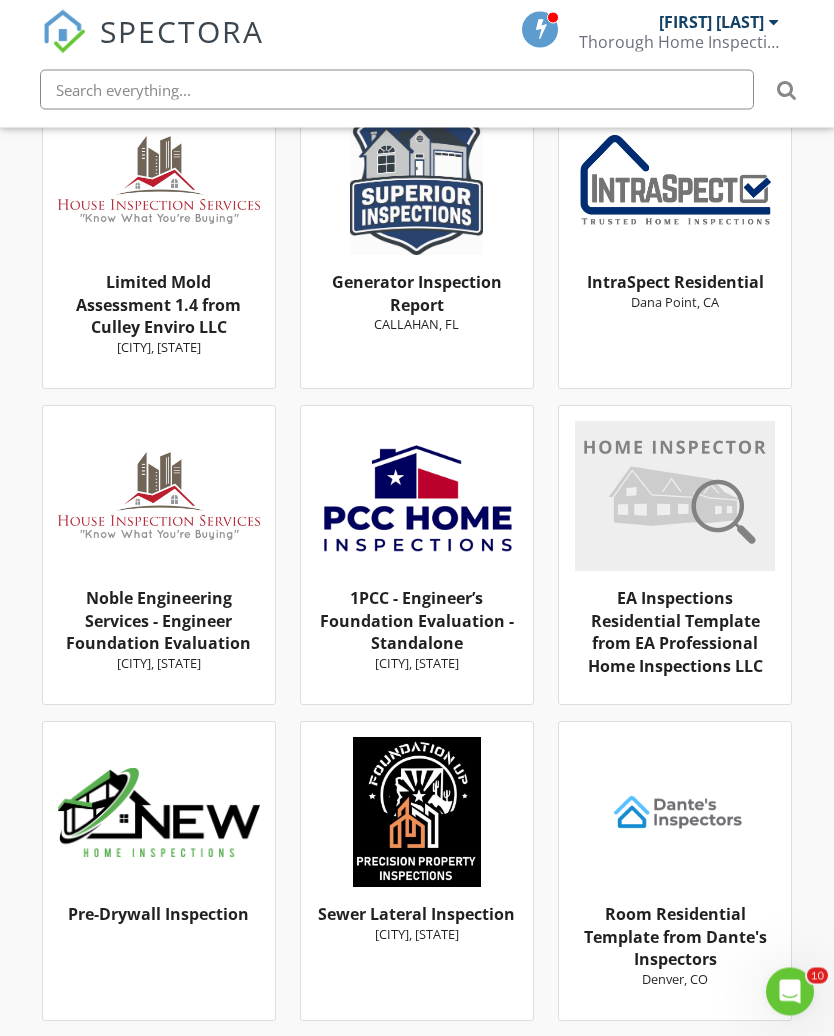 click on "1PCC - Engineer’s Foundation Evaluation - Standalone" at bounding box center [417, 621] 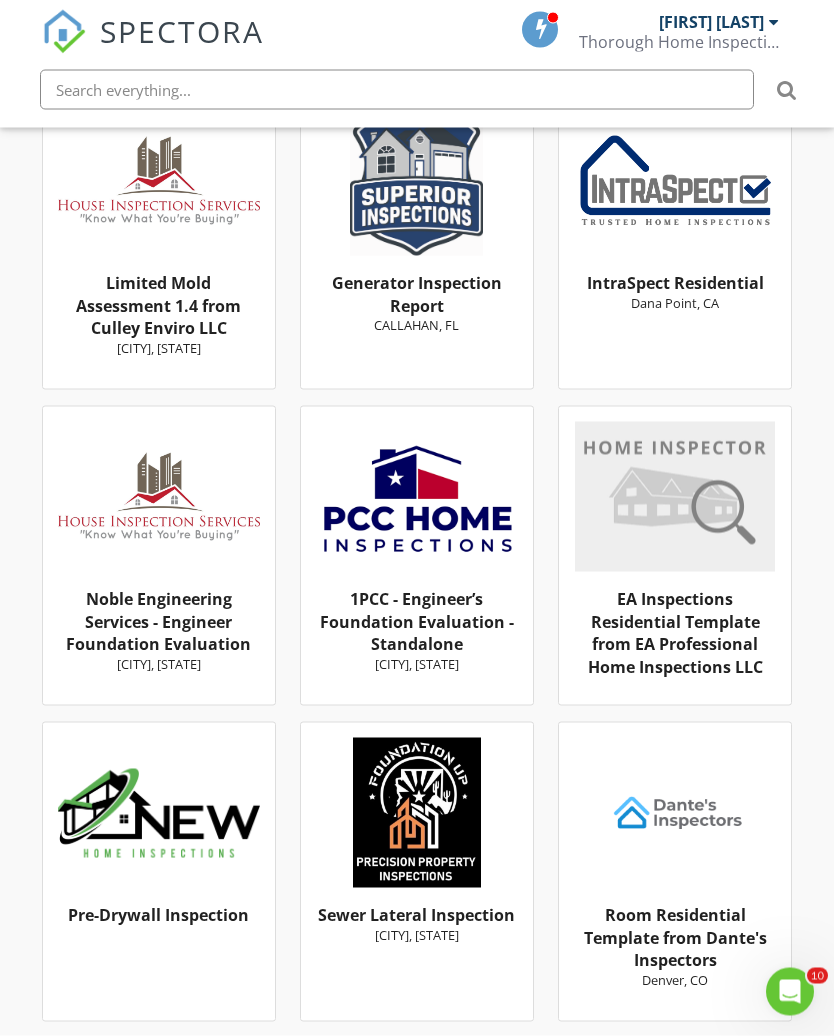 scroll, scrollTop: 14189, scrollLeft: 0, axis: vertical 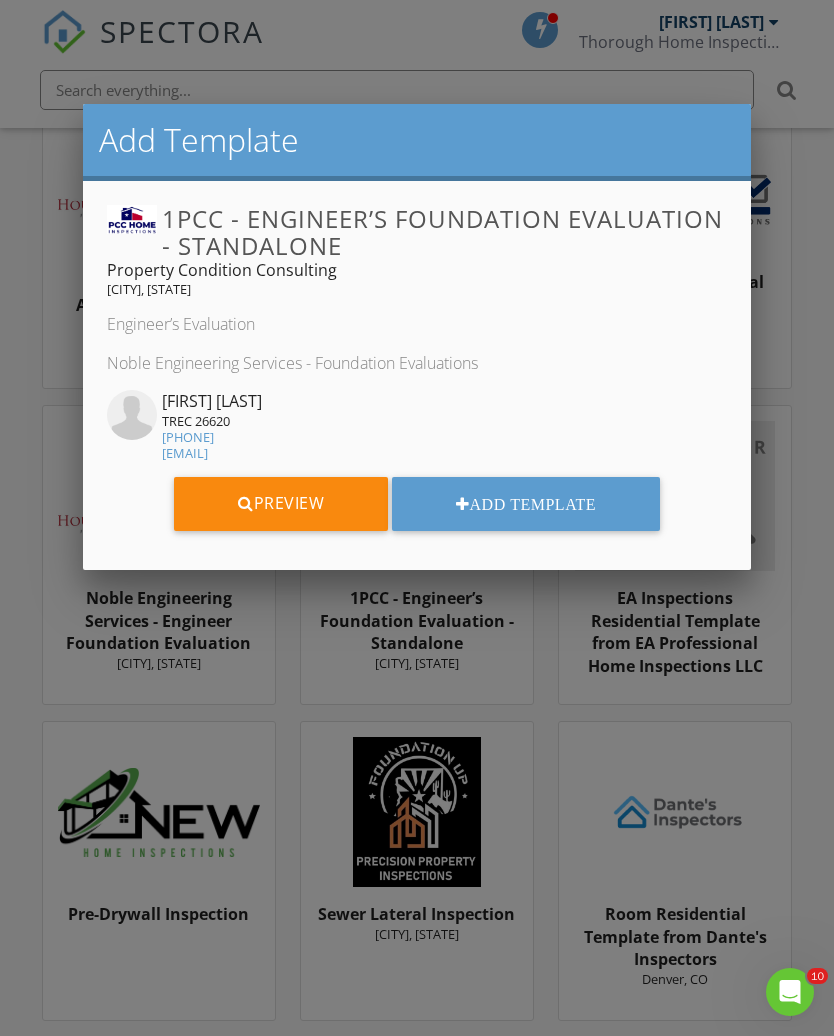 click on "Preview" at bounding box center [281, 504] 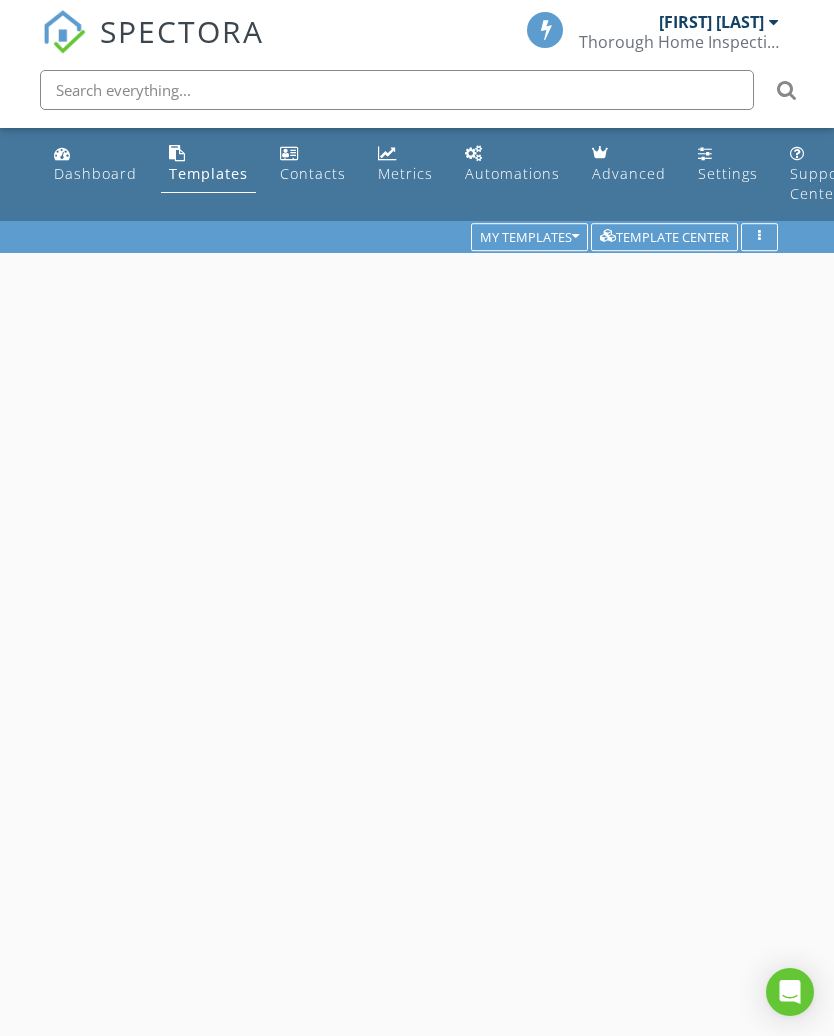 scroll, scrollTop: 0, scrollLeft: 0, axis: both 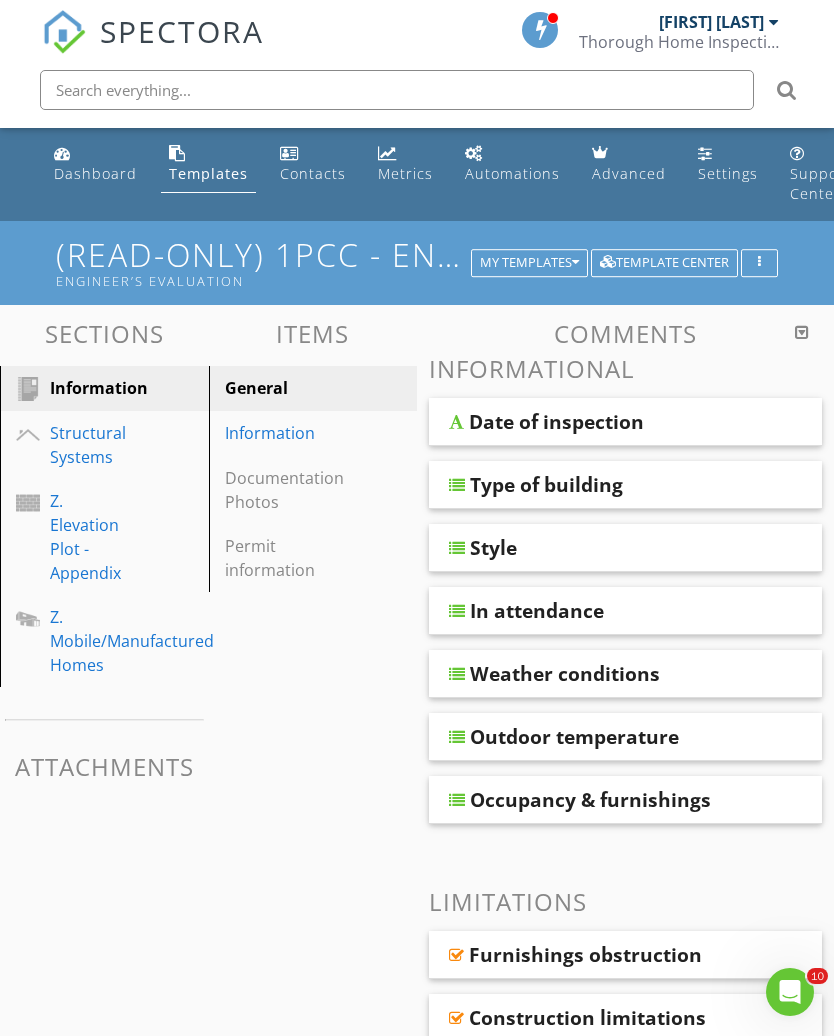 click on "Structural Systems" at bounding box center [88, 445] 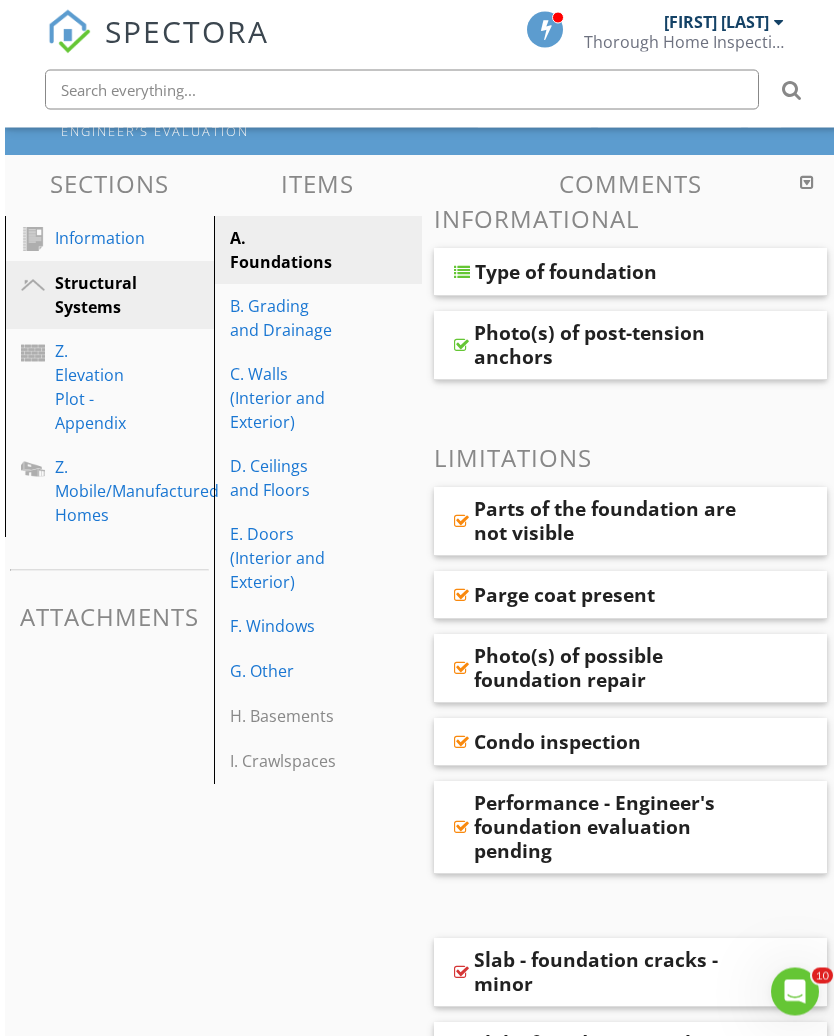 scroll, scrollTop: 0, scrollLeft: 0, axis: both 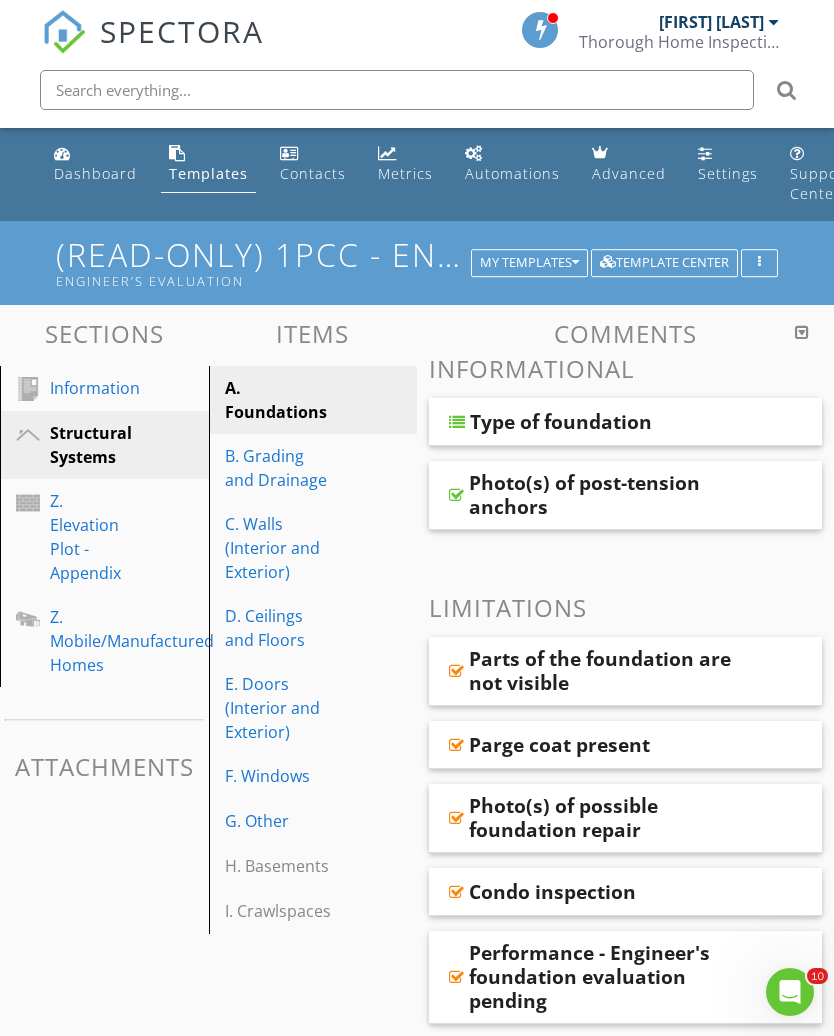 click at bounding box center [802, 332] 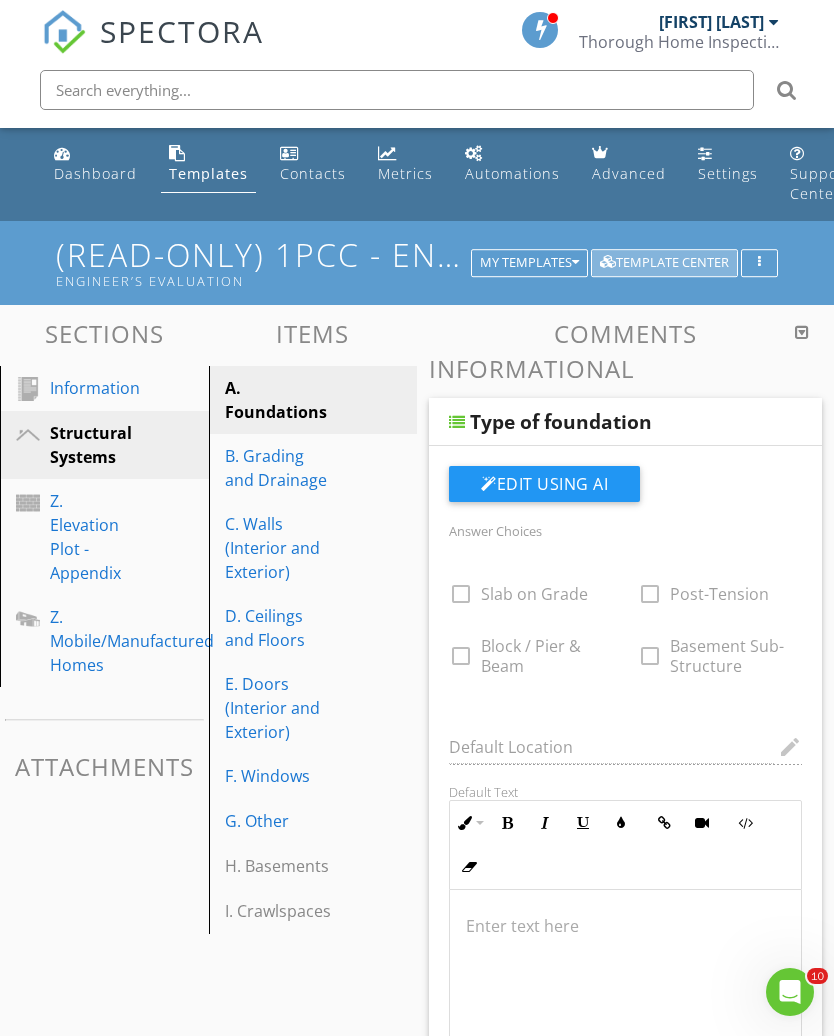 click on "Template Center" at bounding box center (664, 263) 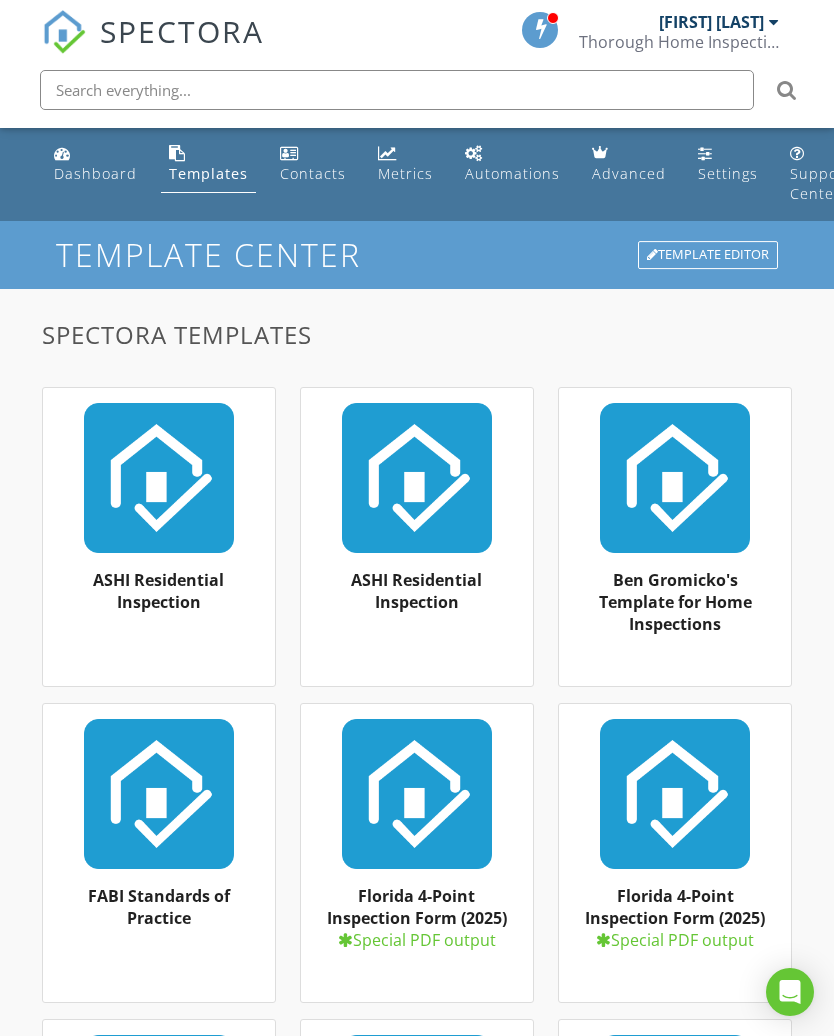 scroll, scrollTop: 0, scrollLeft: 0, axis: both 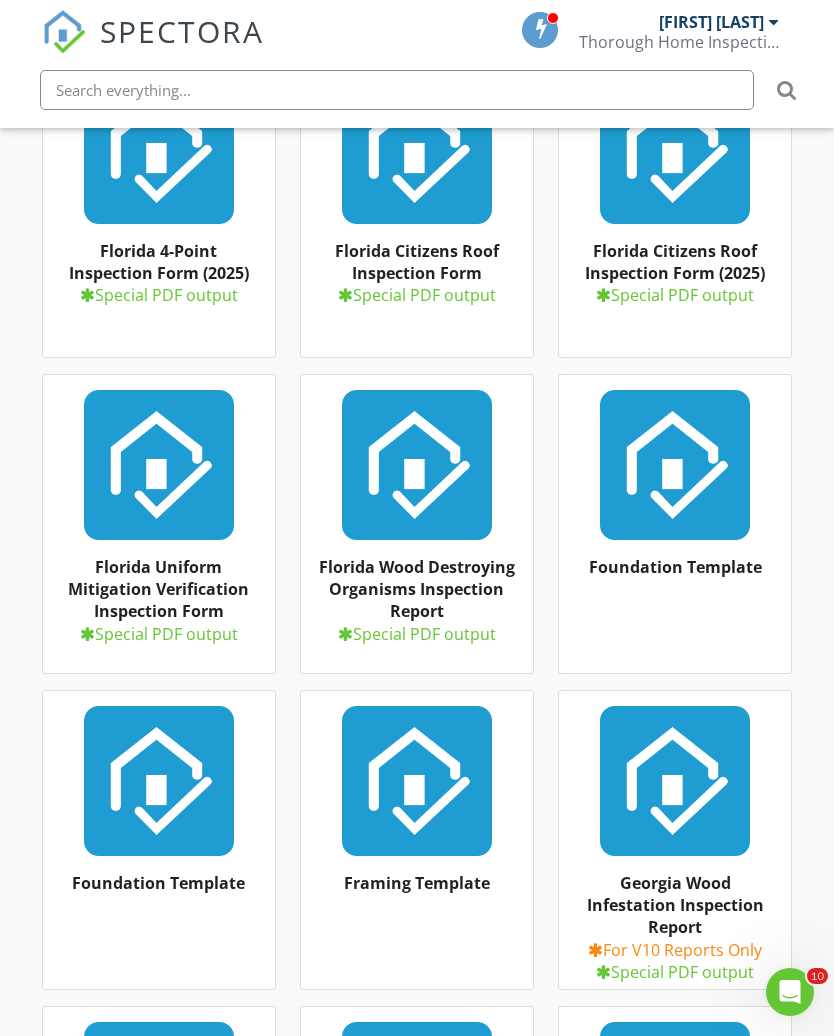 click at bounding box center [675, 465] 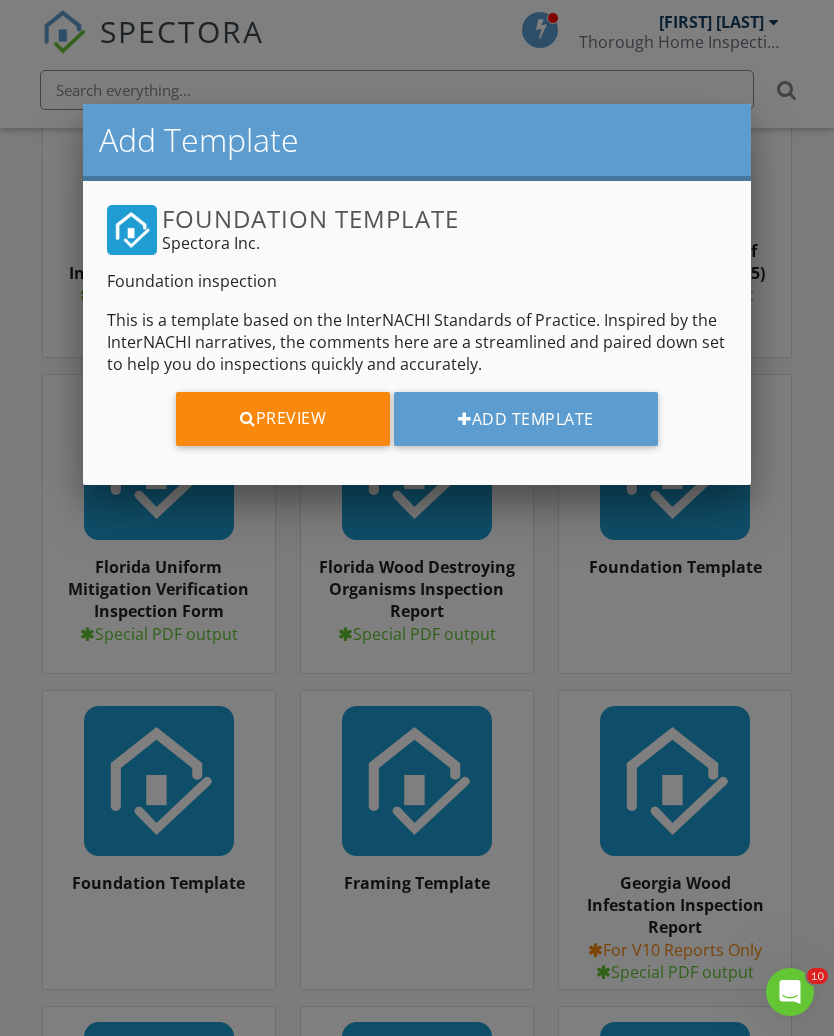 click on "Preview" at bounding box center (283, 419) 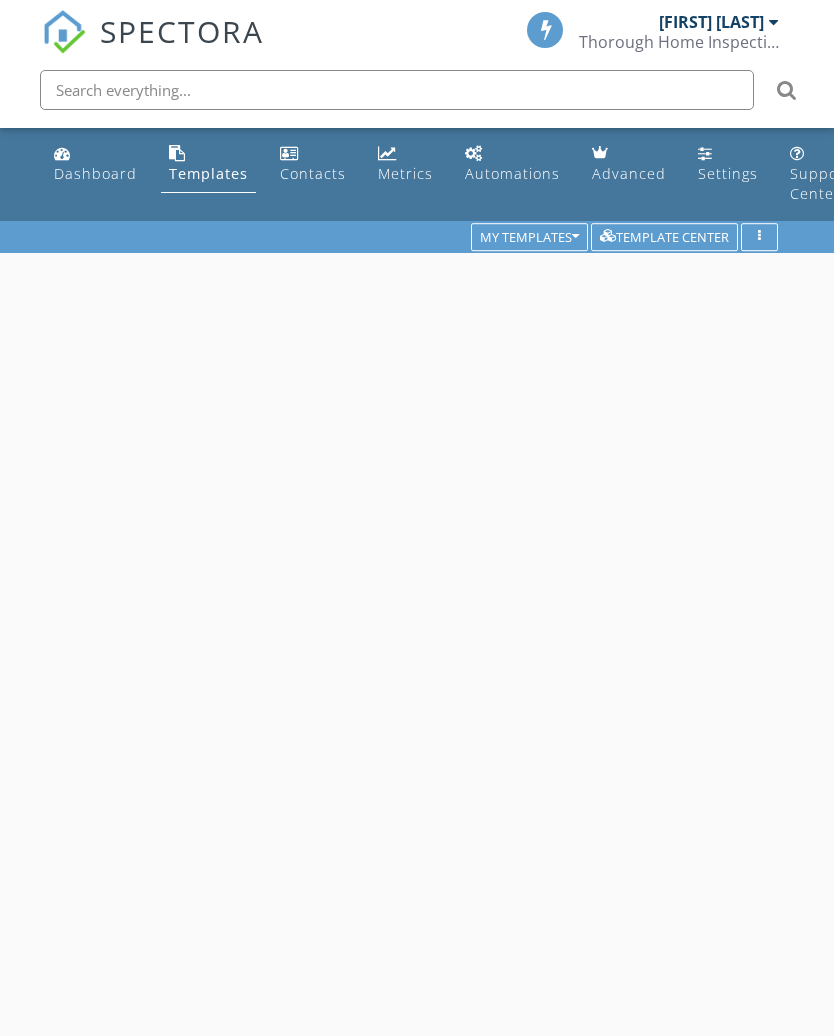scroll, scrollTop: 0, scrollLeft: 0, axis: both 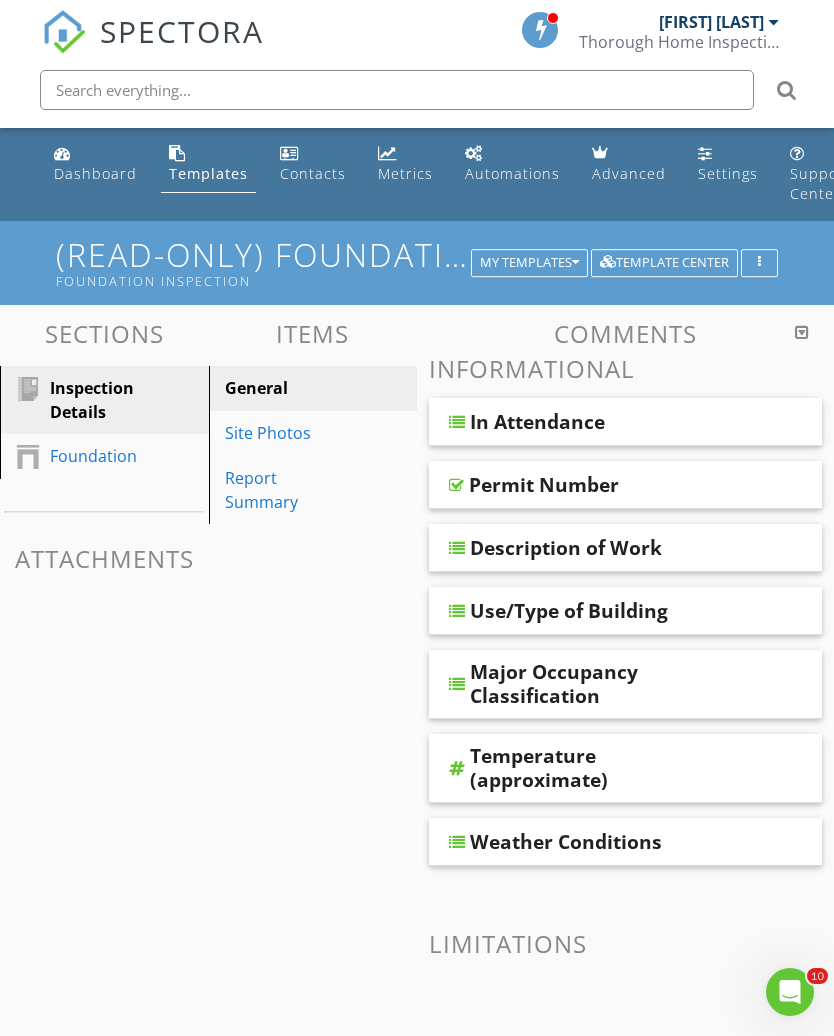 click on "Site Photos" at bounding box center [279, 433] 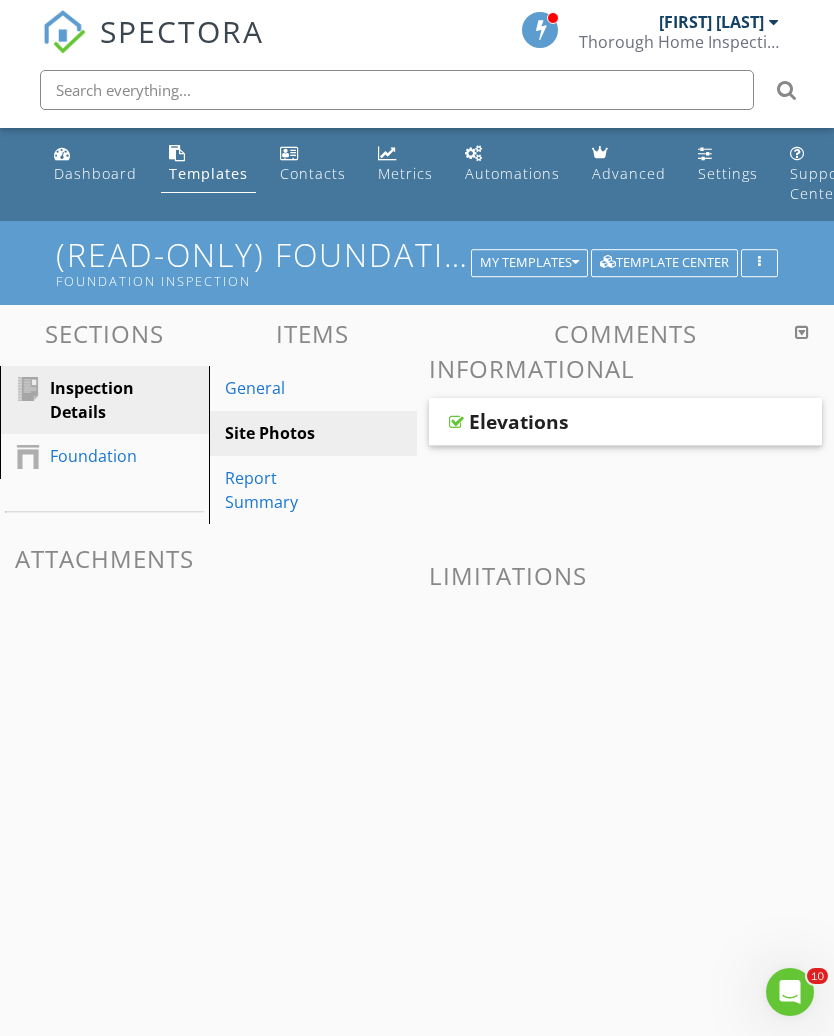 click on "Foundation" at bounding box center [93, 456] 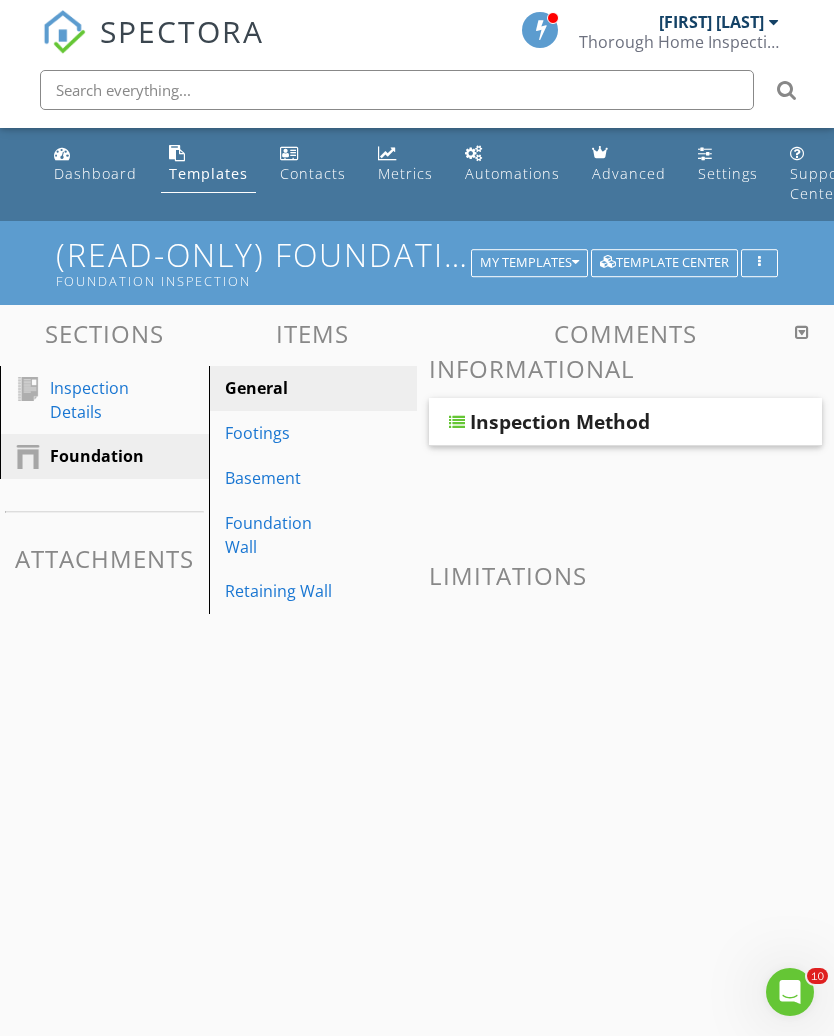 click on "Footings" at bounding box center [279, 433] 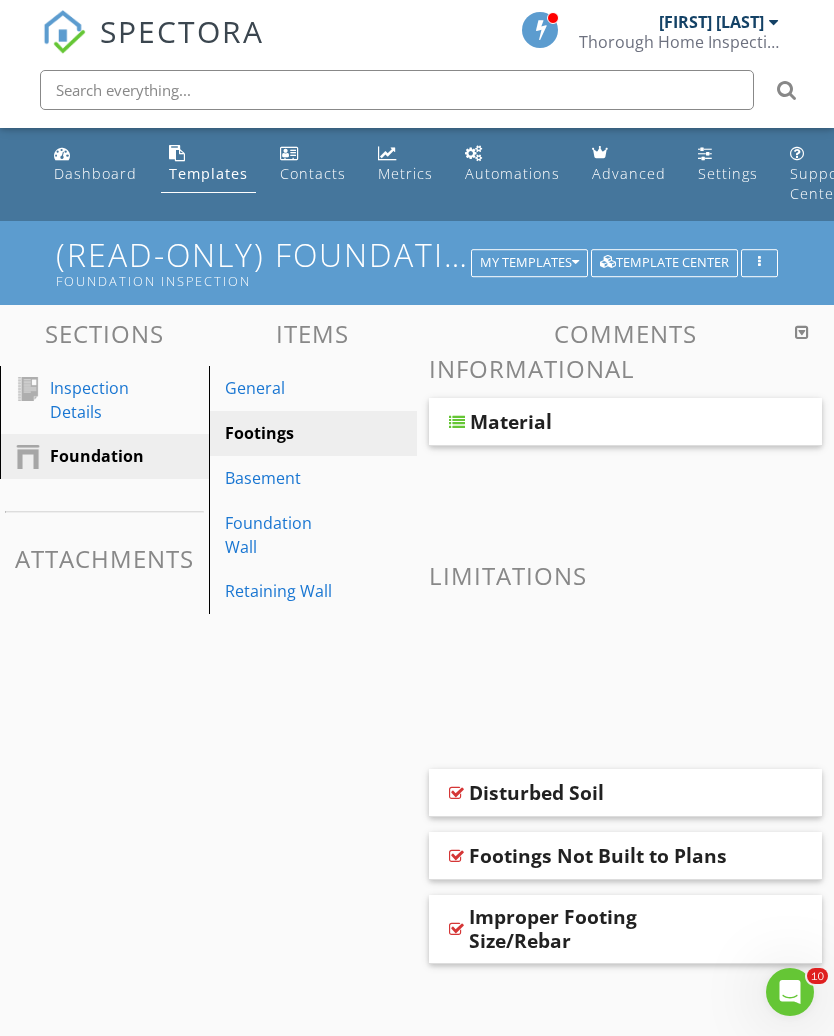 click on "Basement" at bounding box center (279, 478) 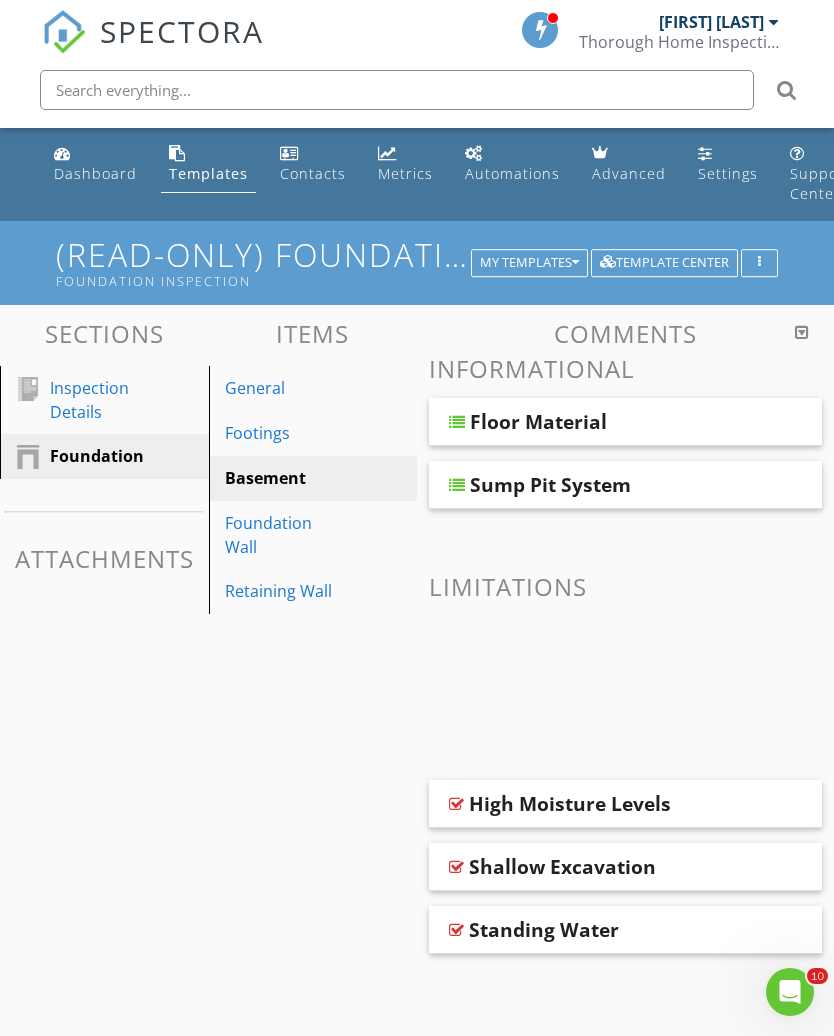 click on "Foundation Wall" at bounding box center [279, 535] 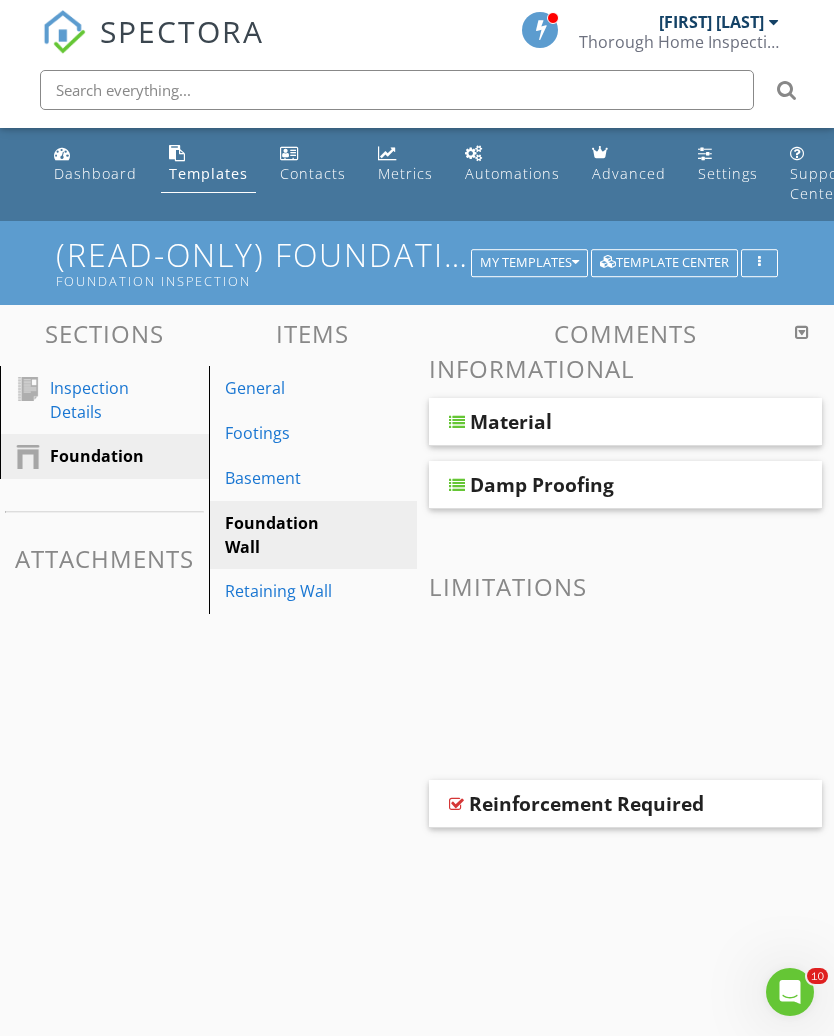 click on "Retaining Wall" at bounding box center [279, 591] 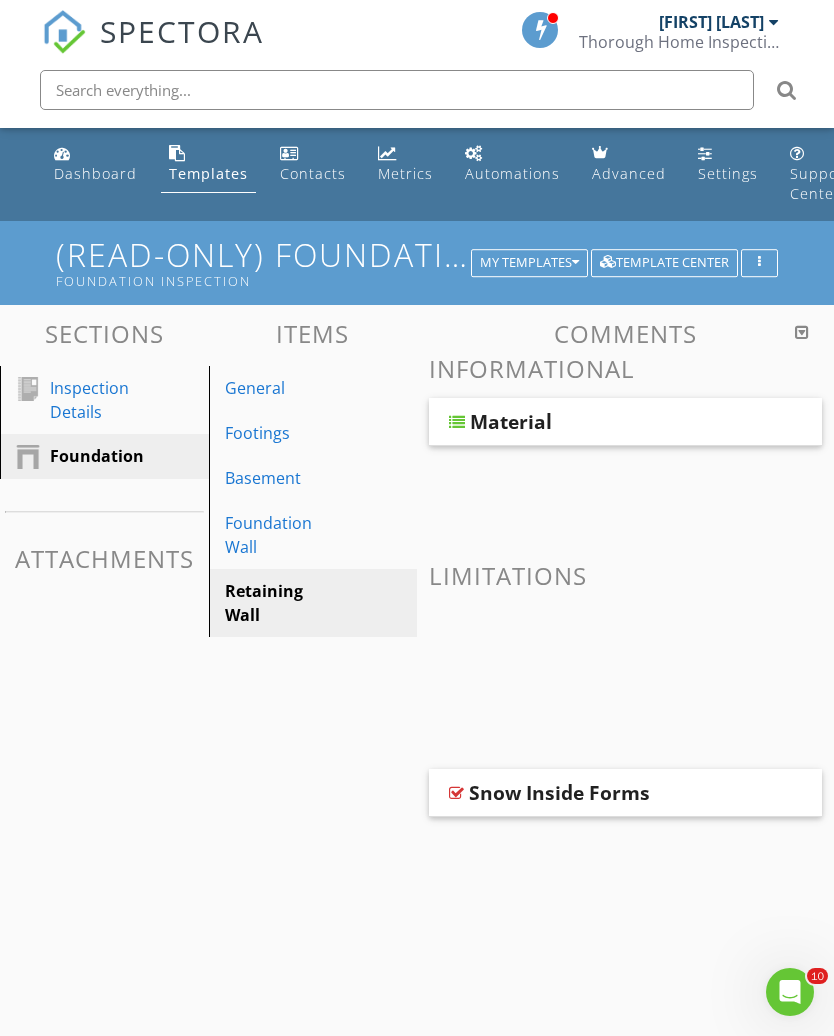 click on "General" at bounding box center (279, 388) 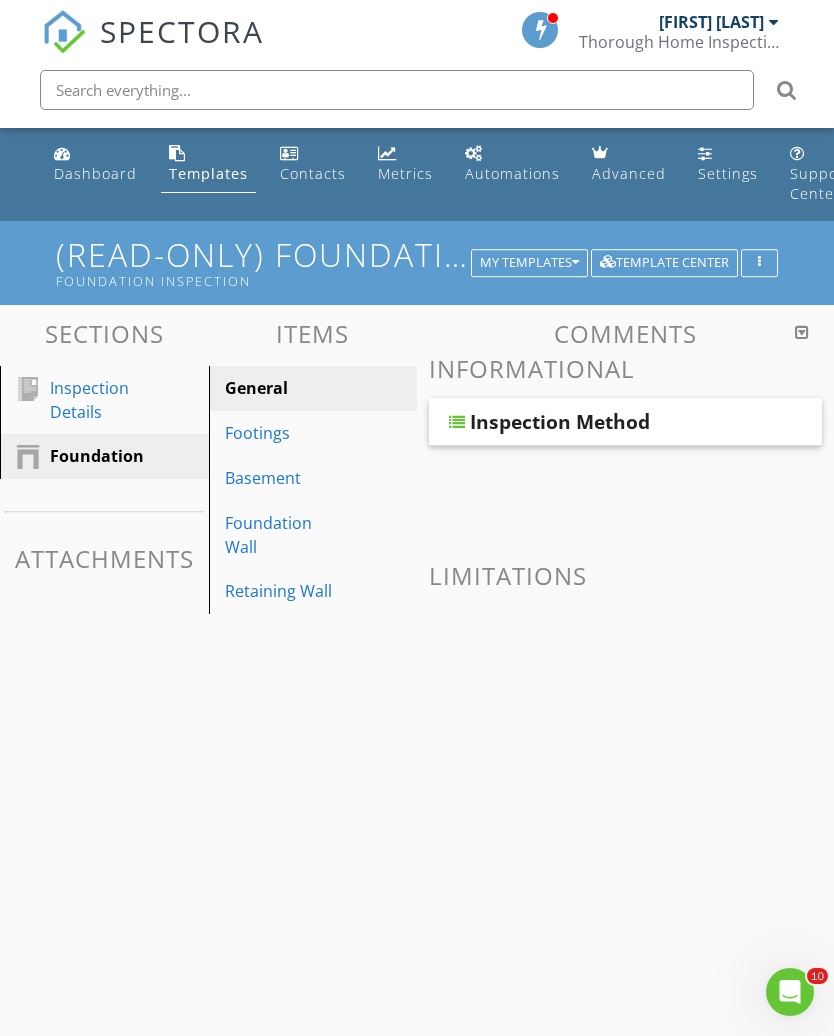 click on "Footings" at bounding box center (279, 433) 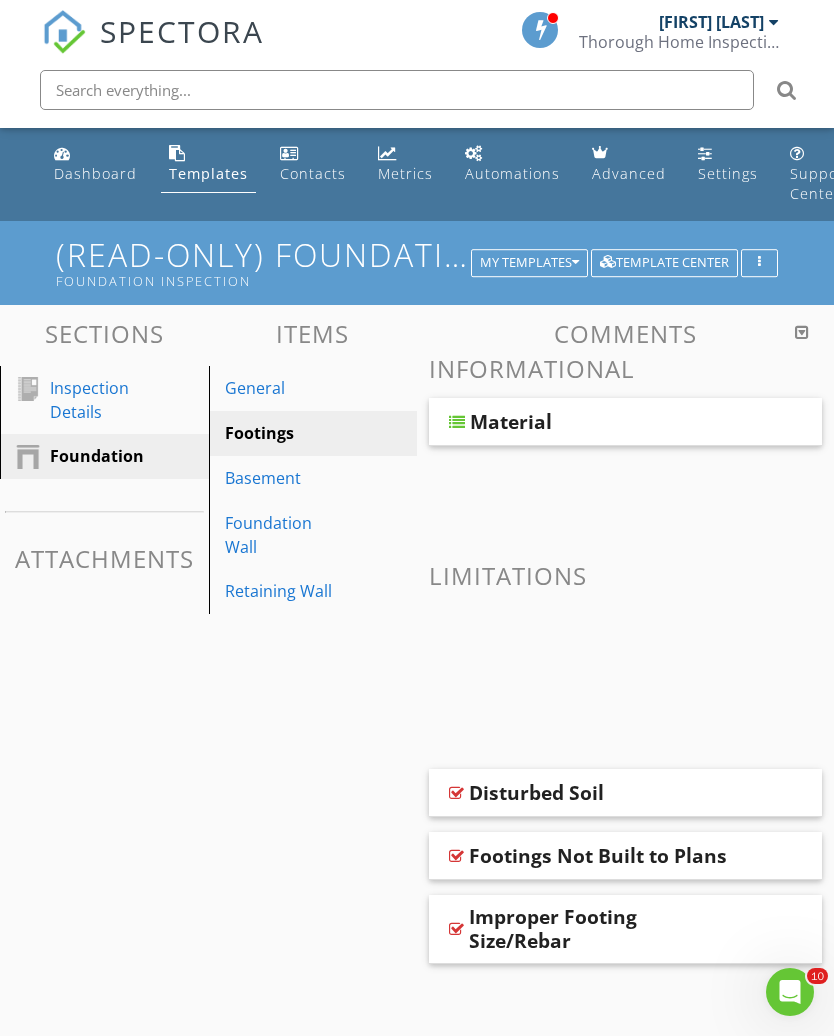 click on "Basement" at bounding box center [279, 478] 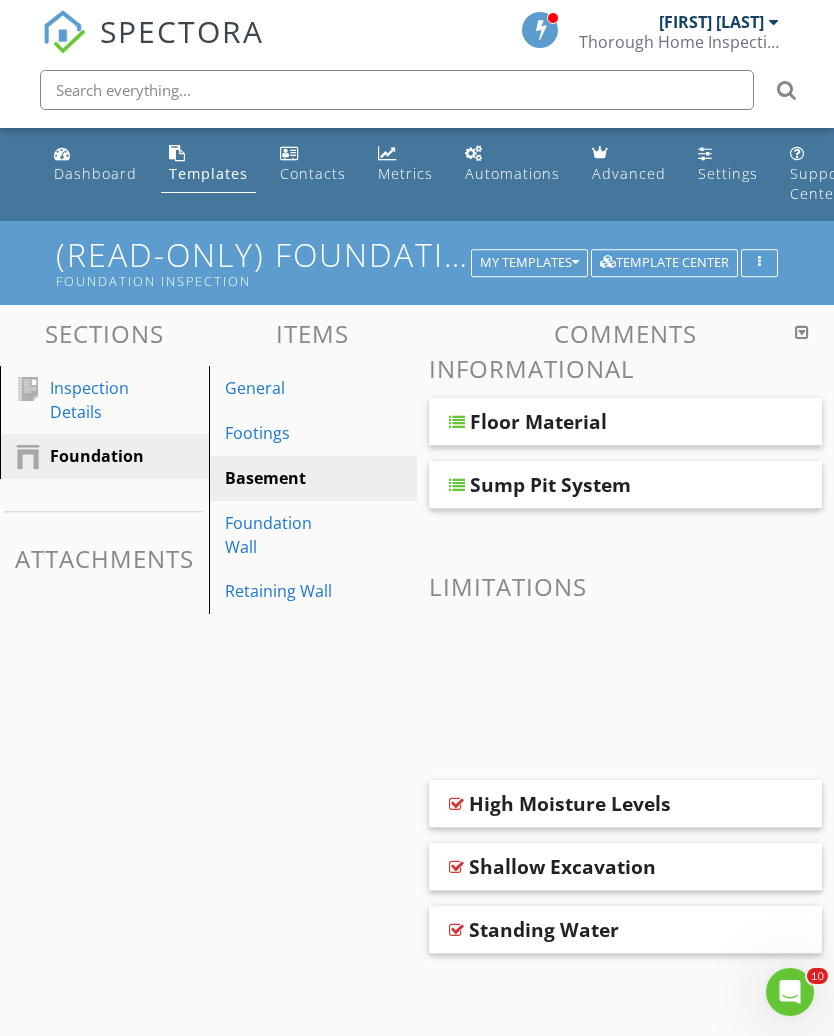 click on "Foundation Wall" at bounding box center [279, 535] 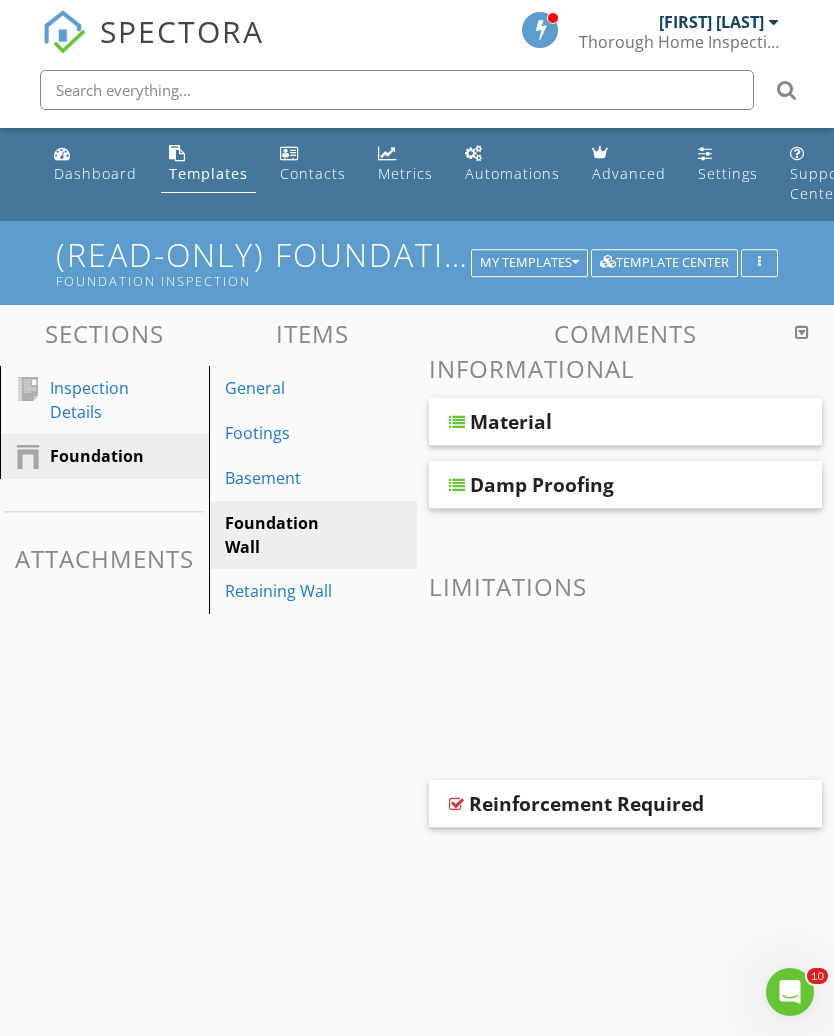 click on "Damp Proofing" at bounding box center (542, 485) 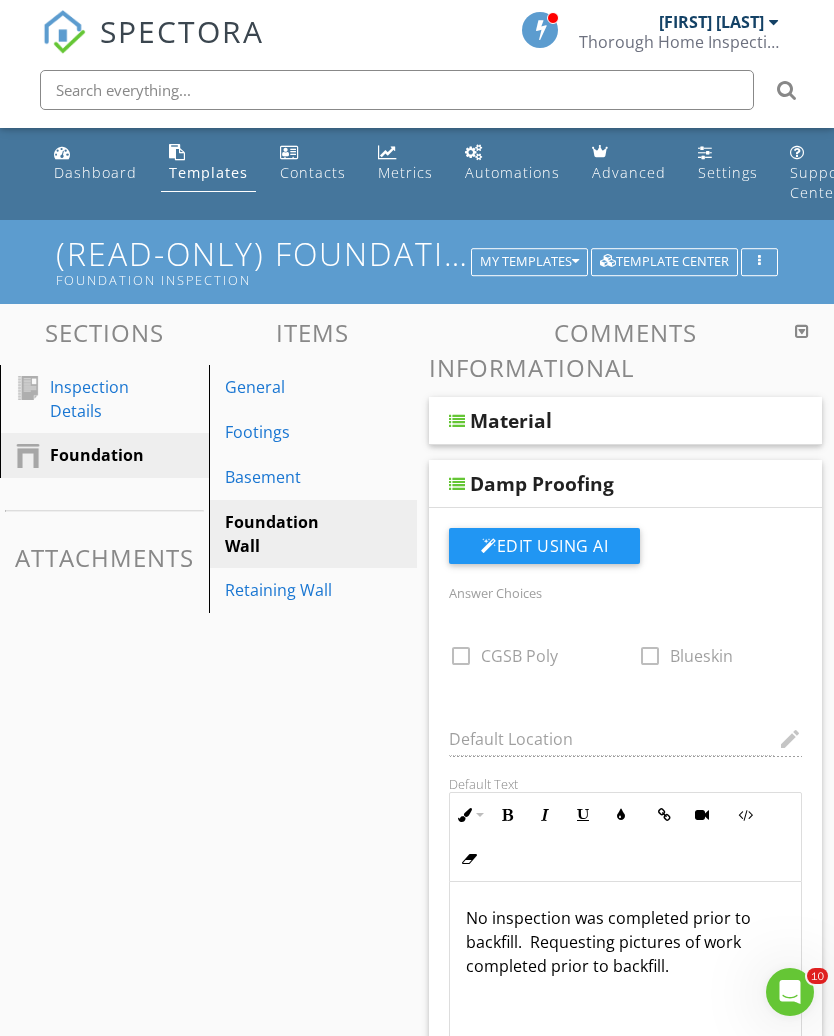 scroll, scrollTop: 0, scrollLeft: 0, axis: both 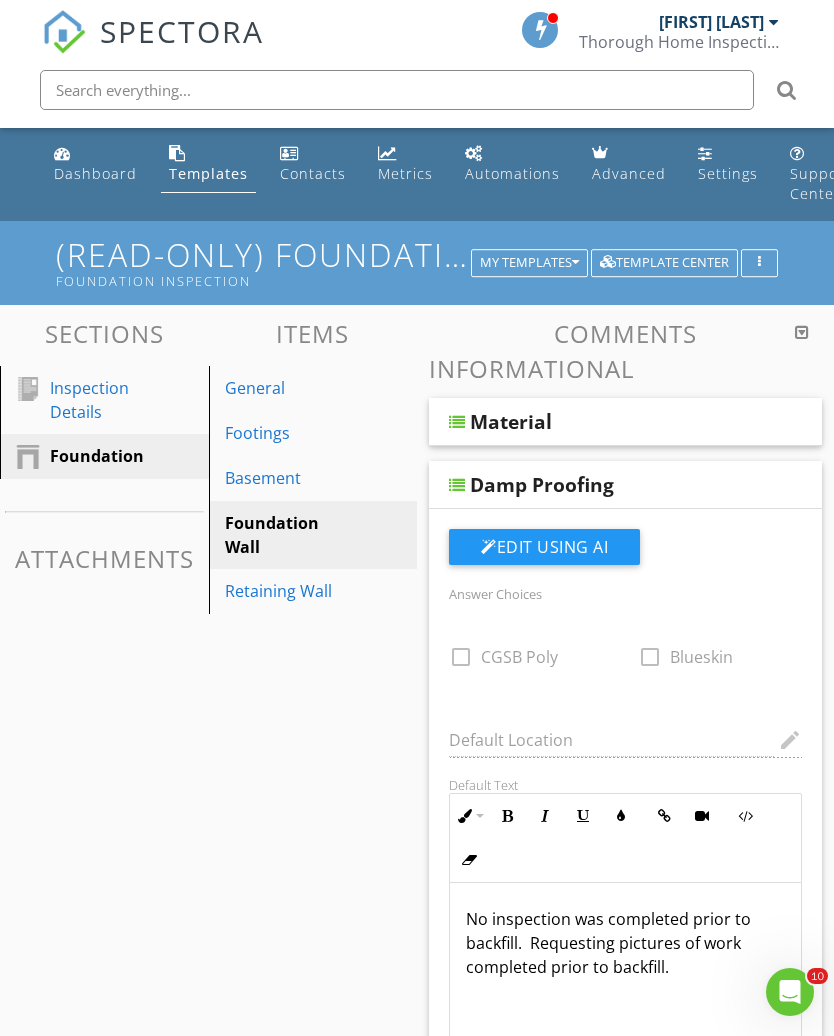 click on "Retaining Wall" at bounding box center (279, 591) 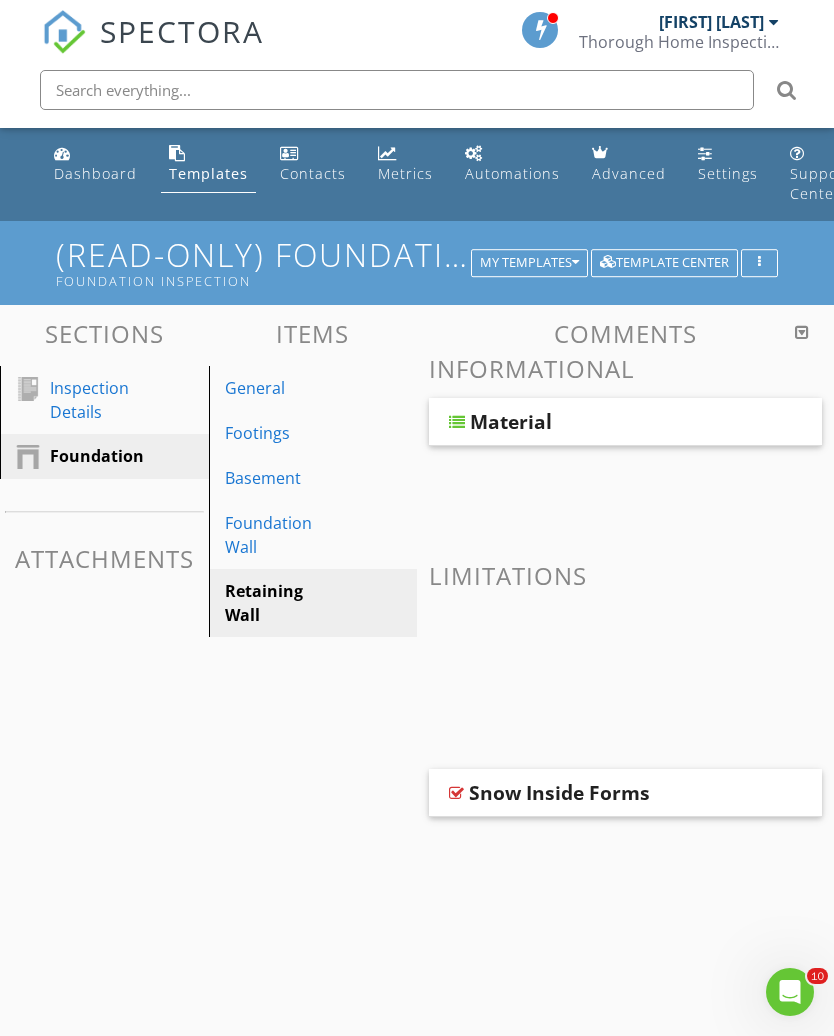 click on "Basement" at bounding box center (279, 478) 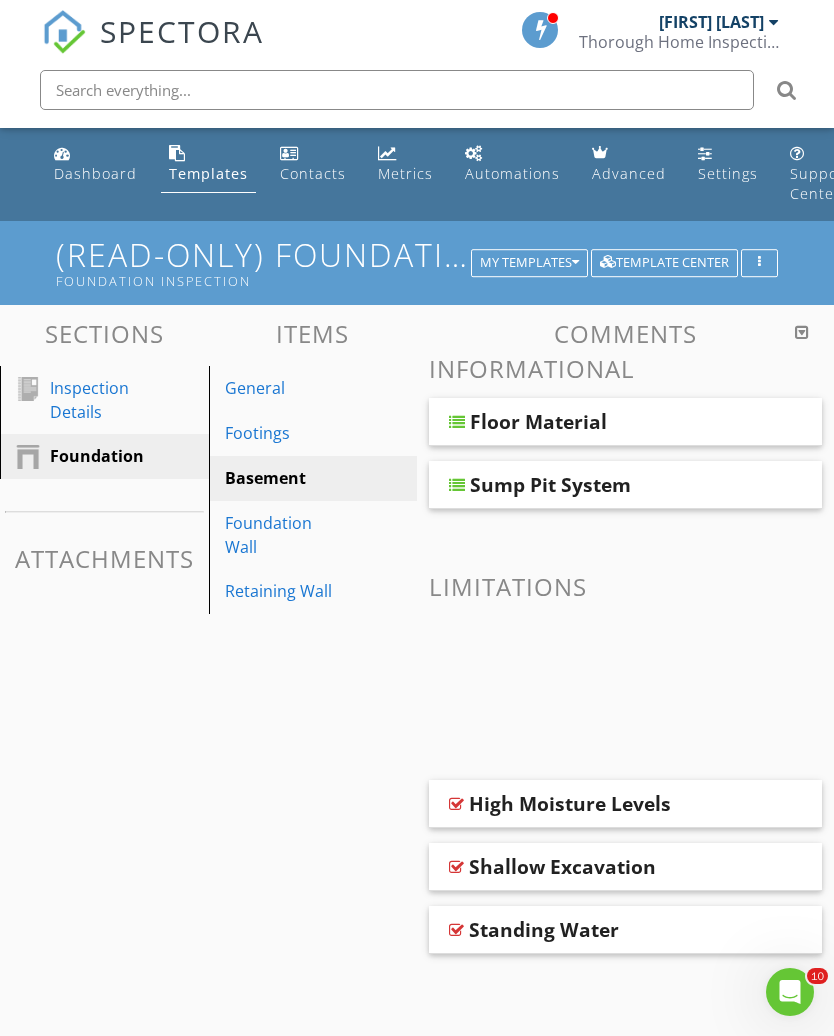 click on "Floor Material" at bounding box center [538, 422] 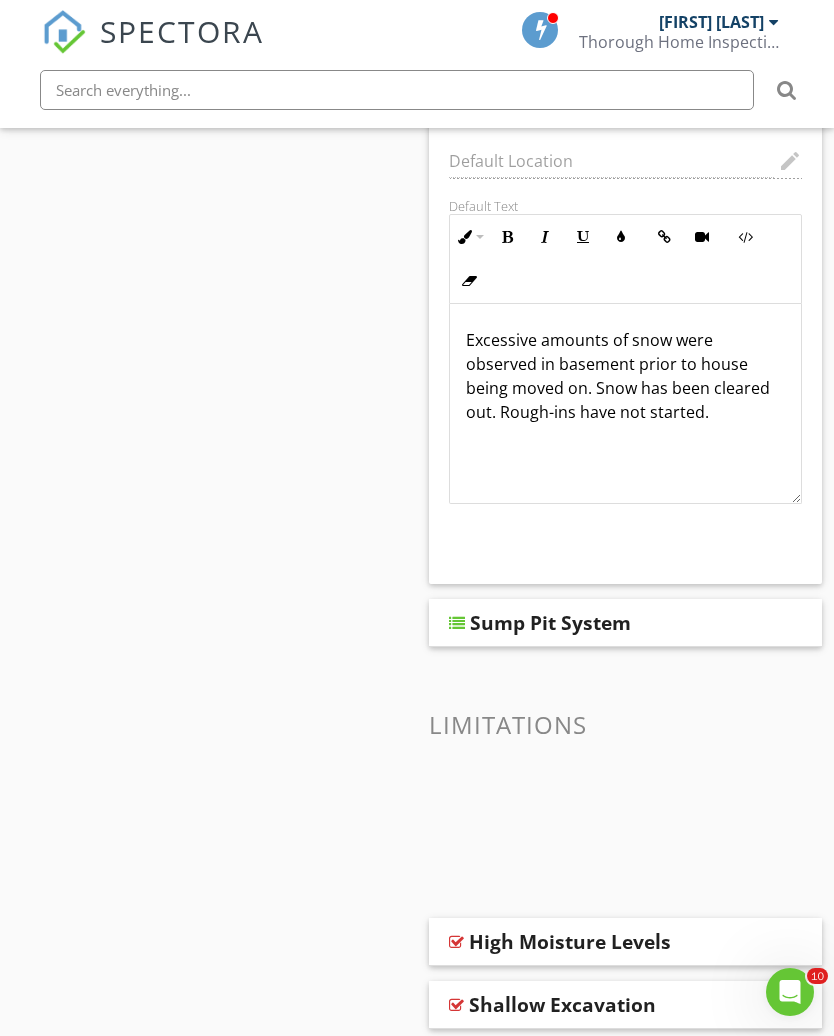 scroll, scrollTop: 580, scrollLeft: 0, axis: vertical 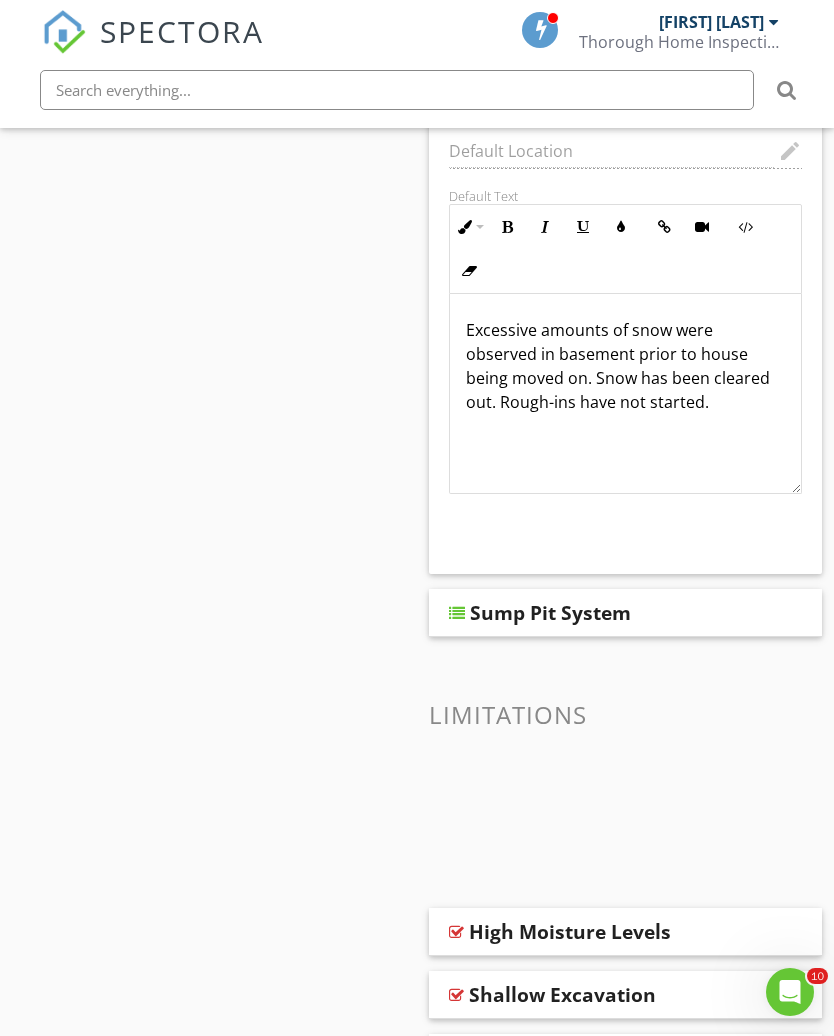 click on "Sump Pit System" at bounding box center [602, 613] 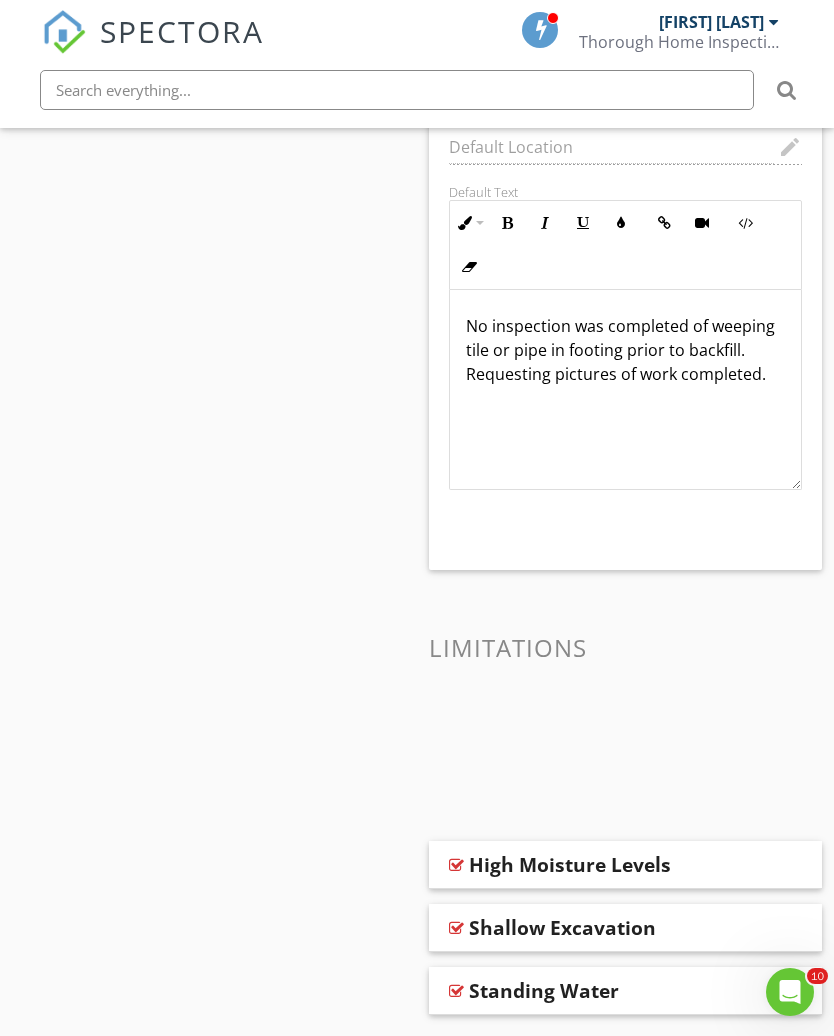 scroll, scrollTop: 1417, scrollLeft: 0, axis: vertical 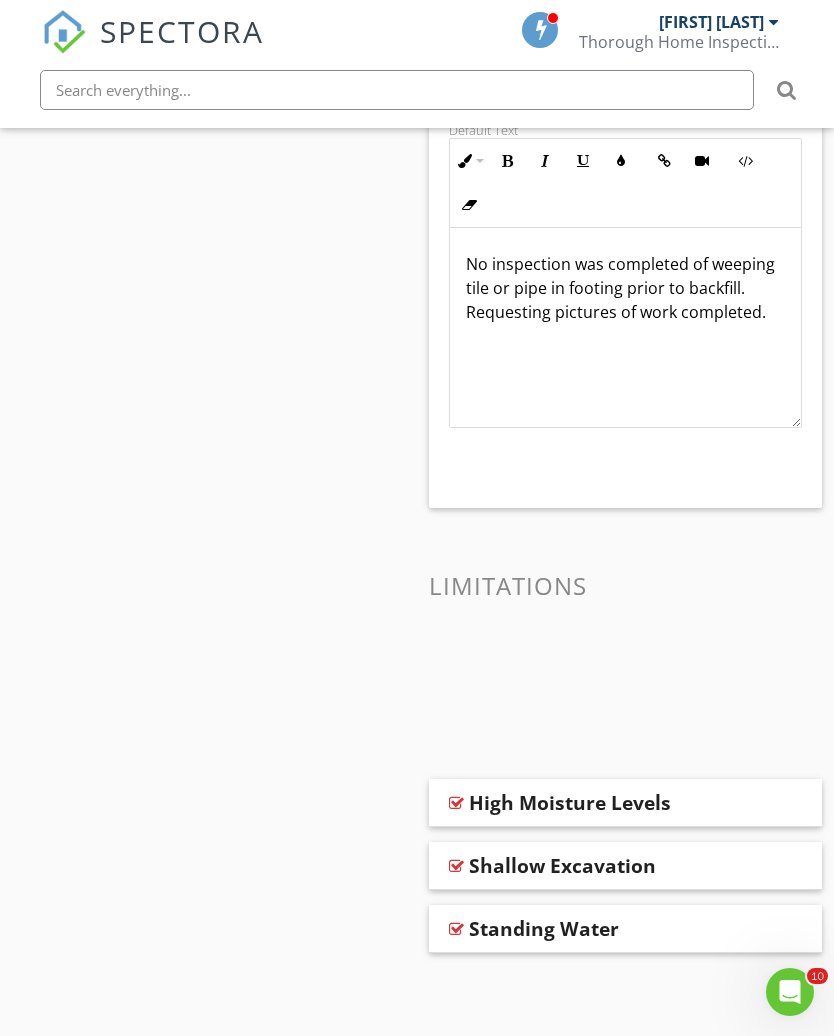 click on "Shallow Excavation" at bounding box center [625, 866] 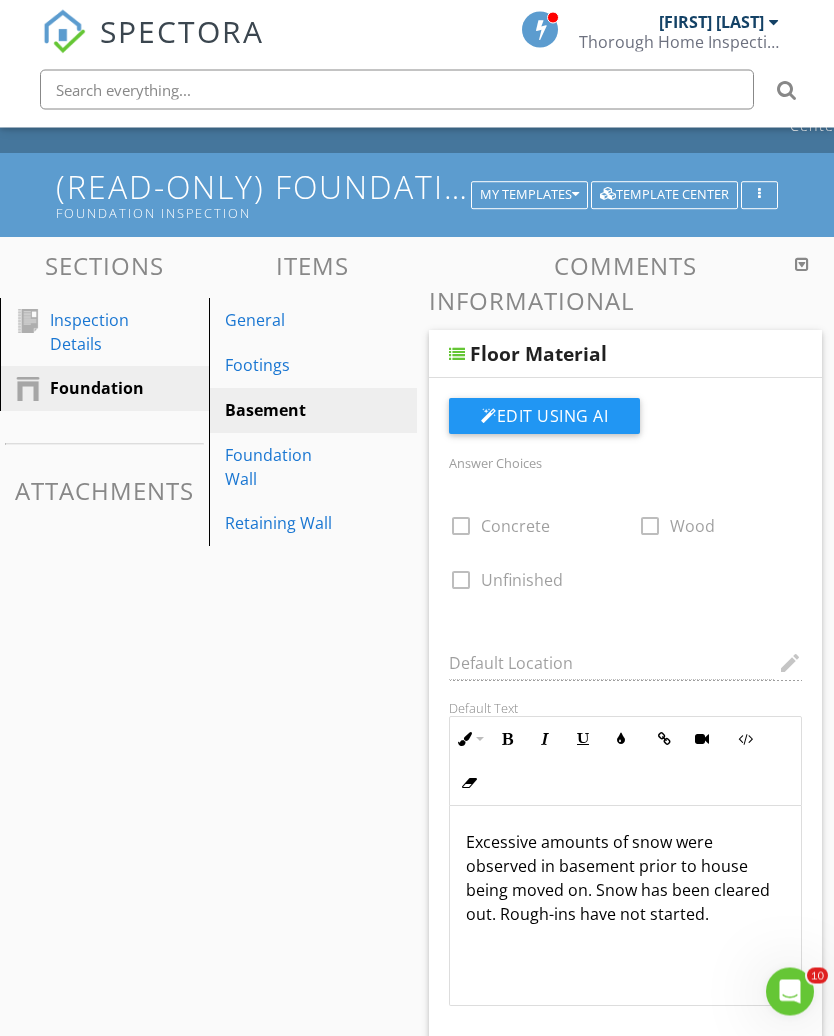 scroll, scrollTop: 0, scrollLeft: 0, axis: both 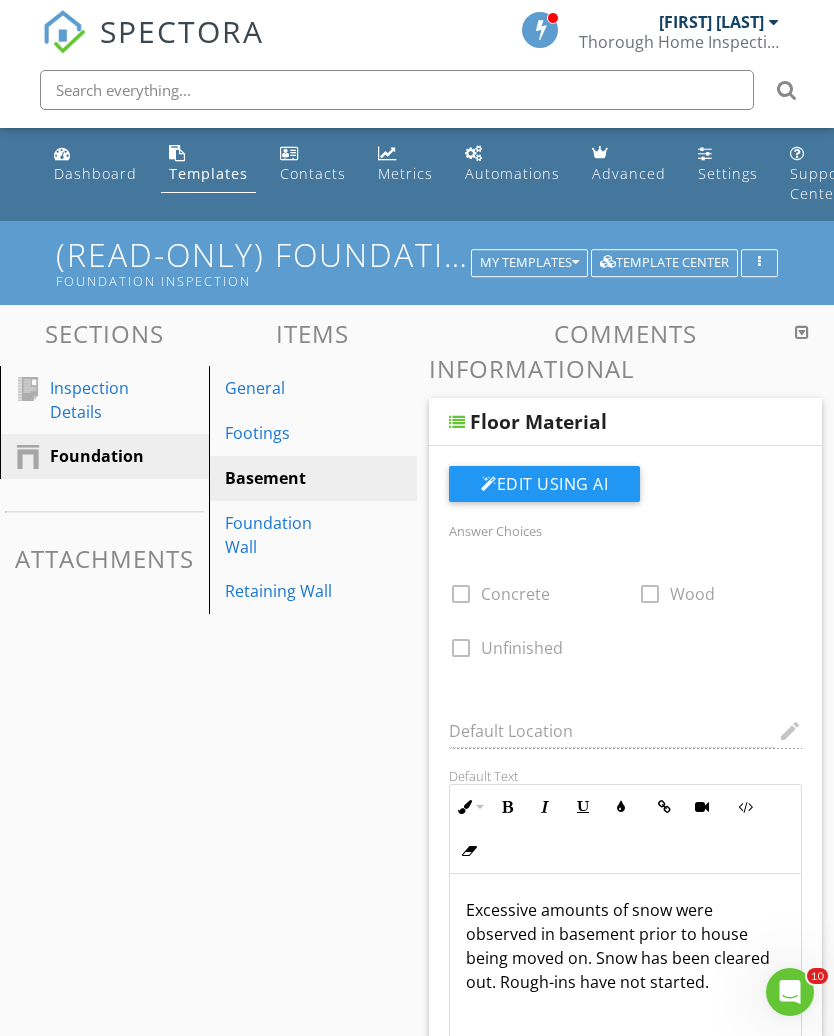 click on "Template Center" at bounding box center (664, 263) 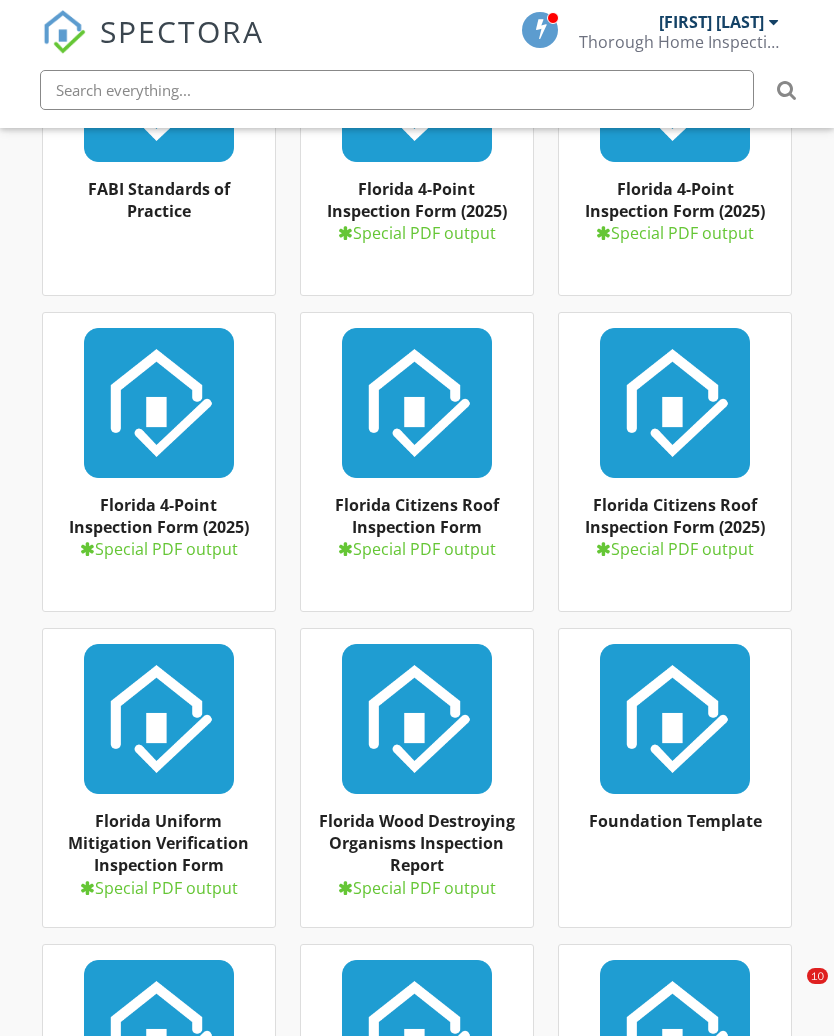 scroll, scrollTop: 849, scrollLeft: 0, axis: vertical 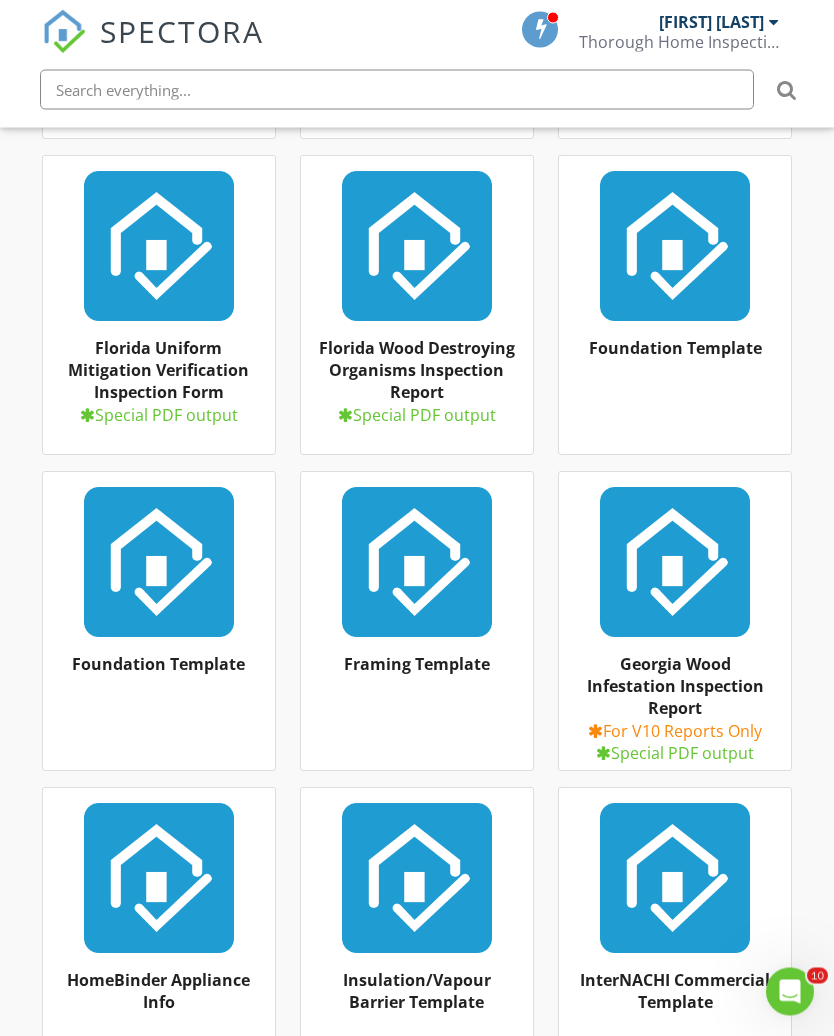 click at bounding box center [159, 563] 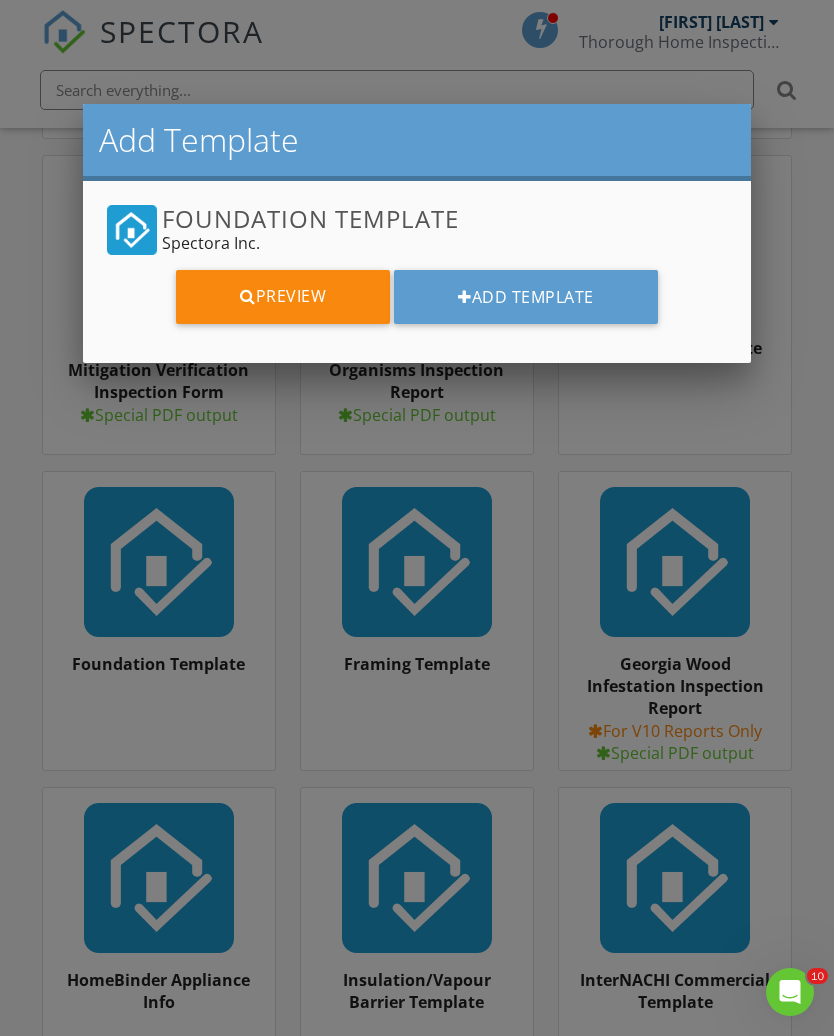 click on "Preview" at bounding box center (283, 297) 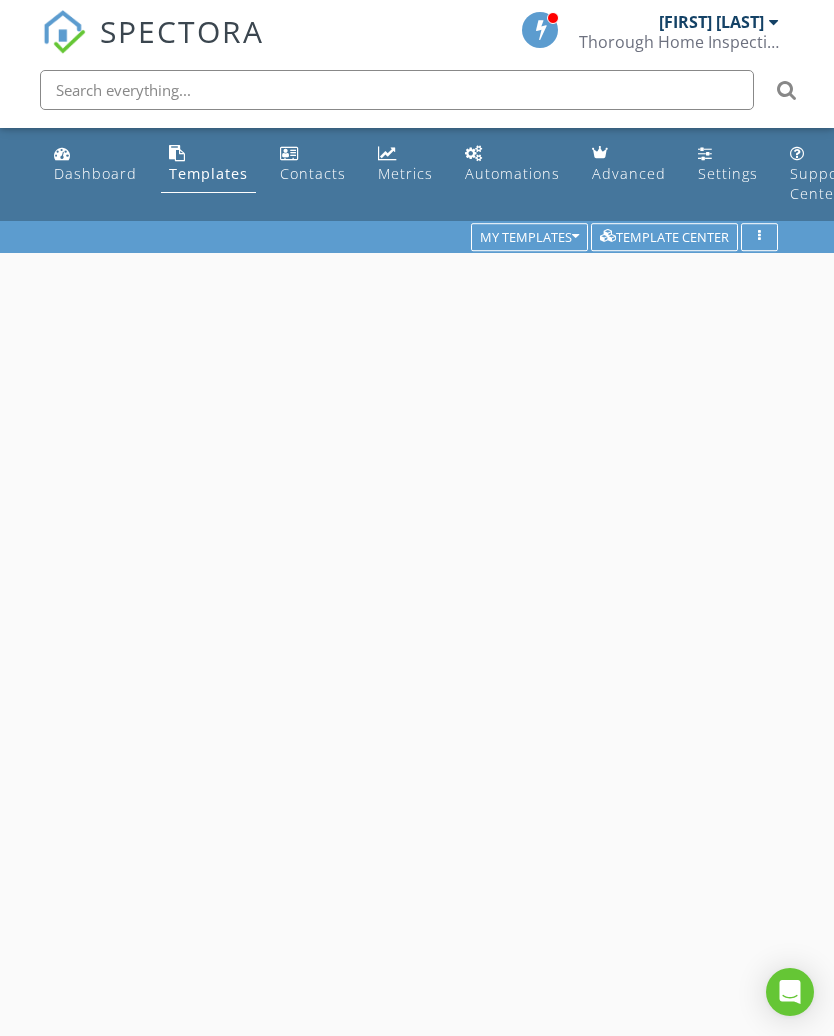 scroll, scrollTop: 0, scrollLeft: 0, axis: both 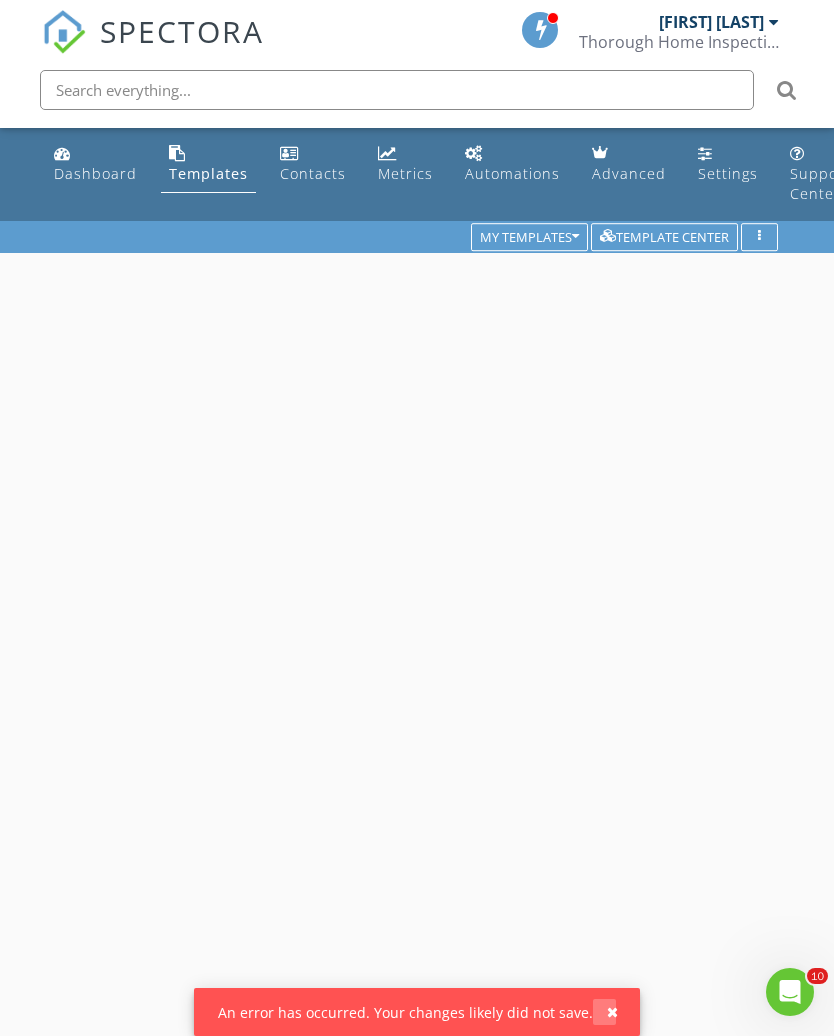 click at bounding box center [612, 1012] 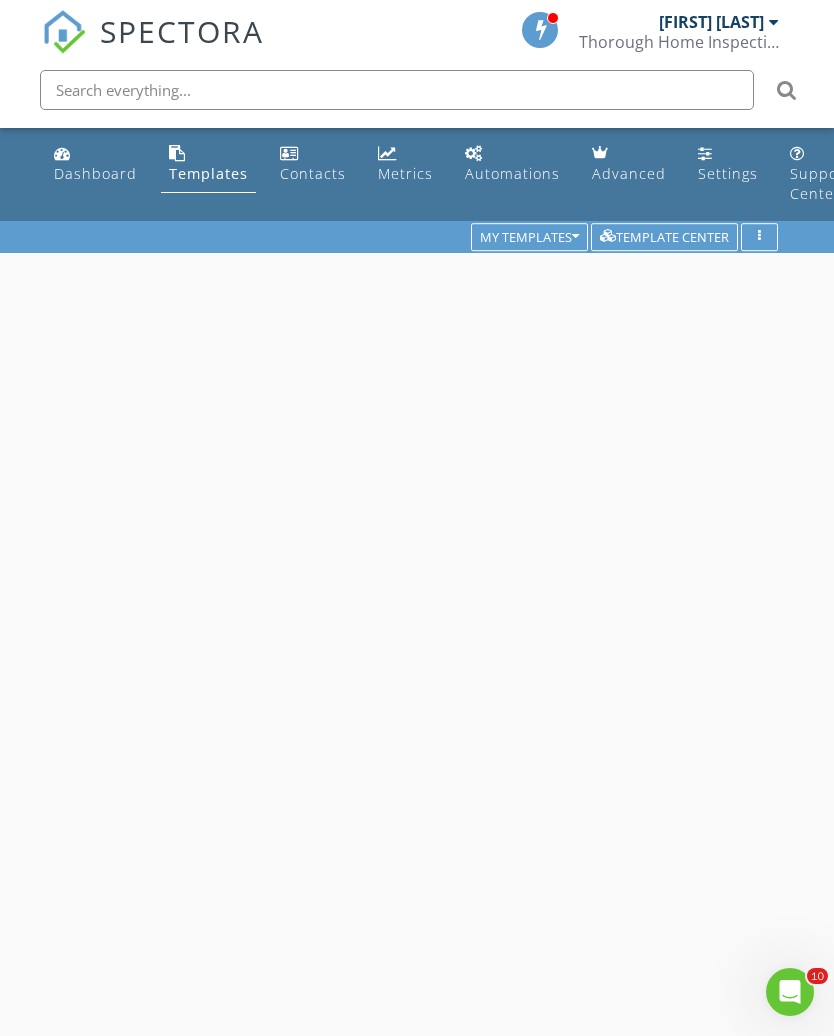 click on "Template Center" at bounding box center (664, 238) 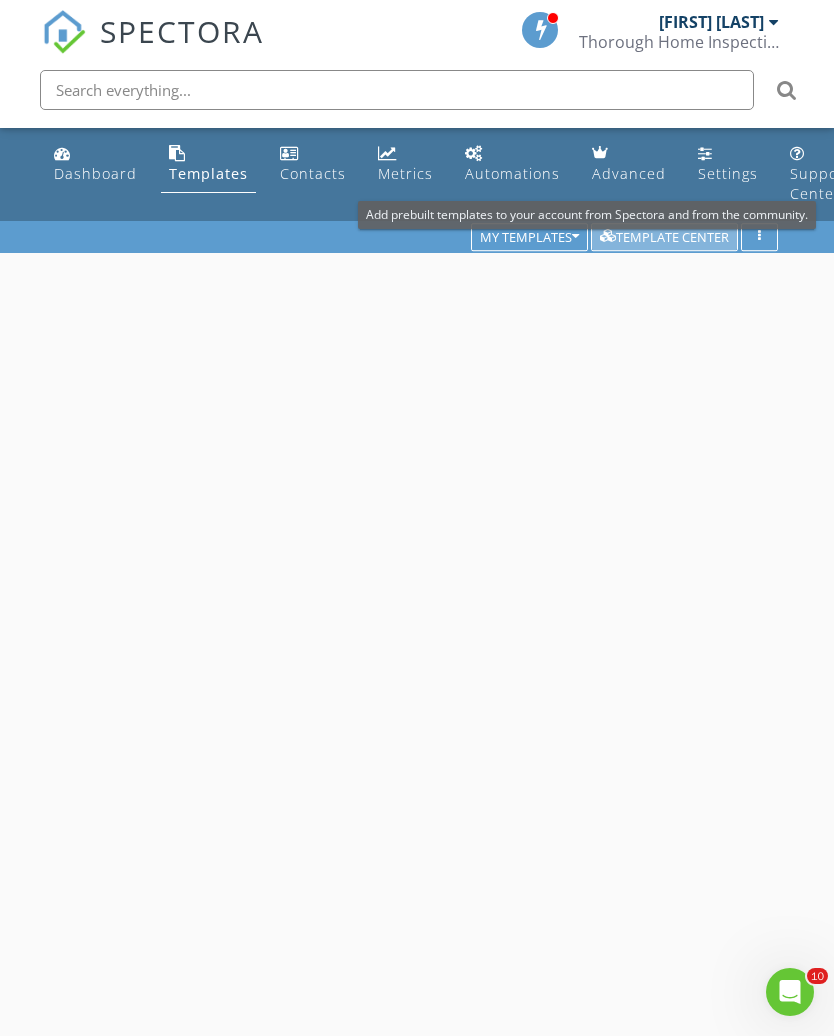 click on "Template Center" at bounding box center (664, 238) 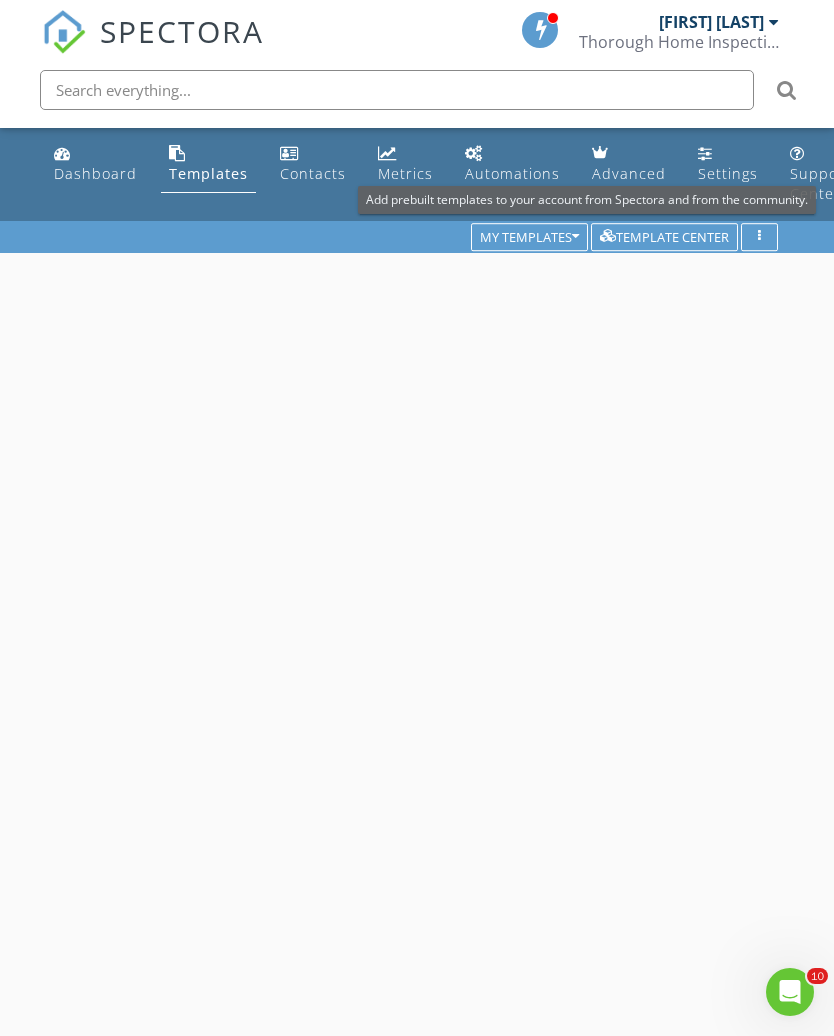 click on "Template Center" at bounding box center (664, 238) 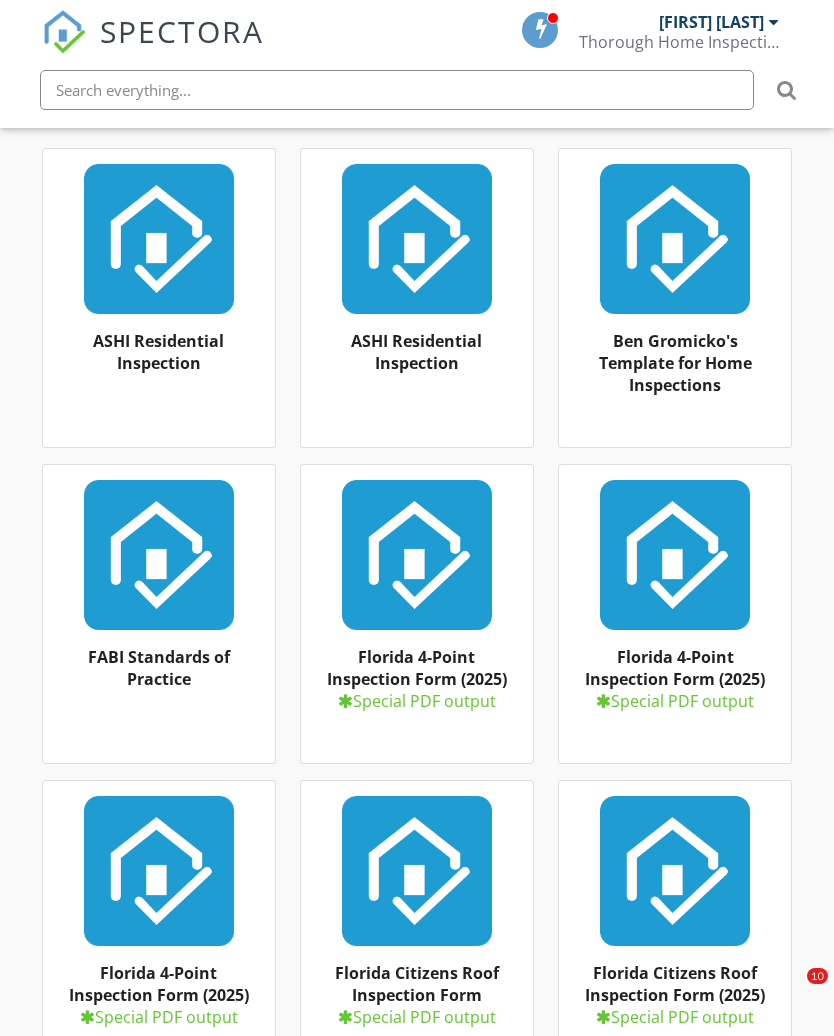 scroll, scrollTop: 421, scrollLeft: 0, axis: vertical 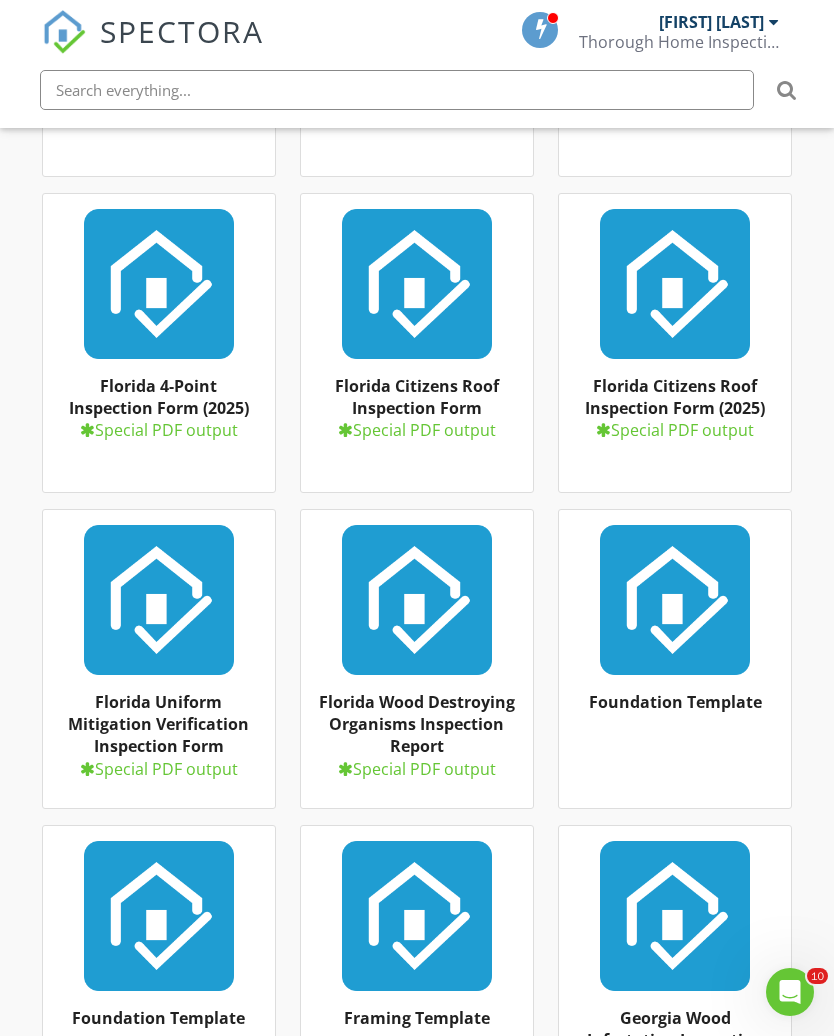 click at bounding box center (675, 600) 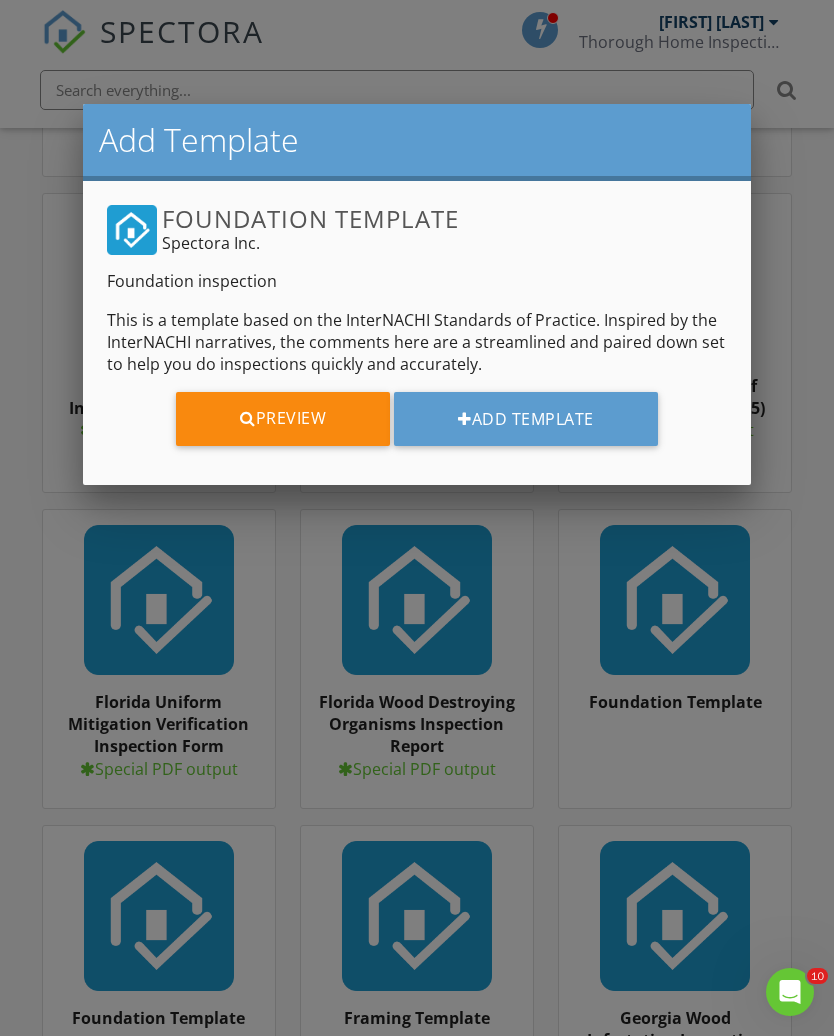 click on "Add Template" at bounding box center [526, 419] 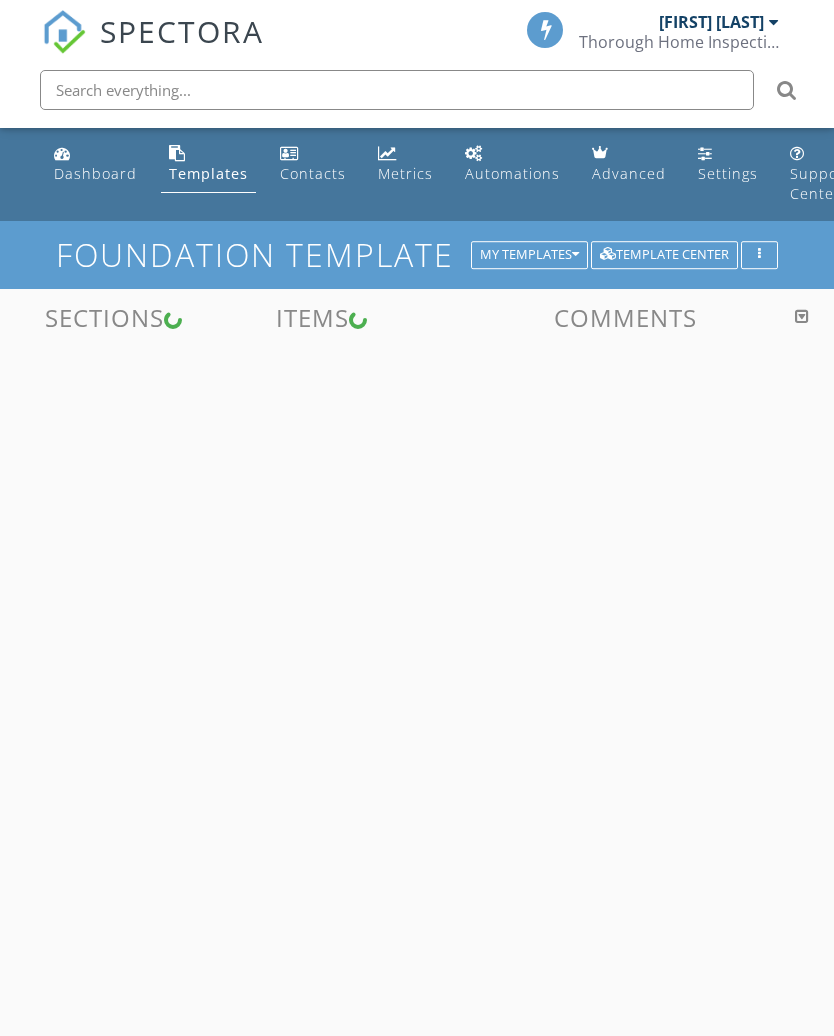 scroll, scrollTop: 0, scrollLeft: 0, axis: both 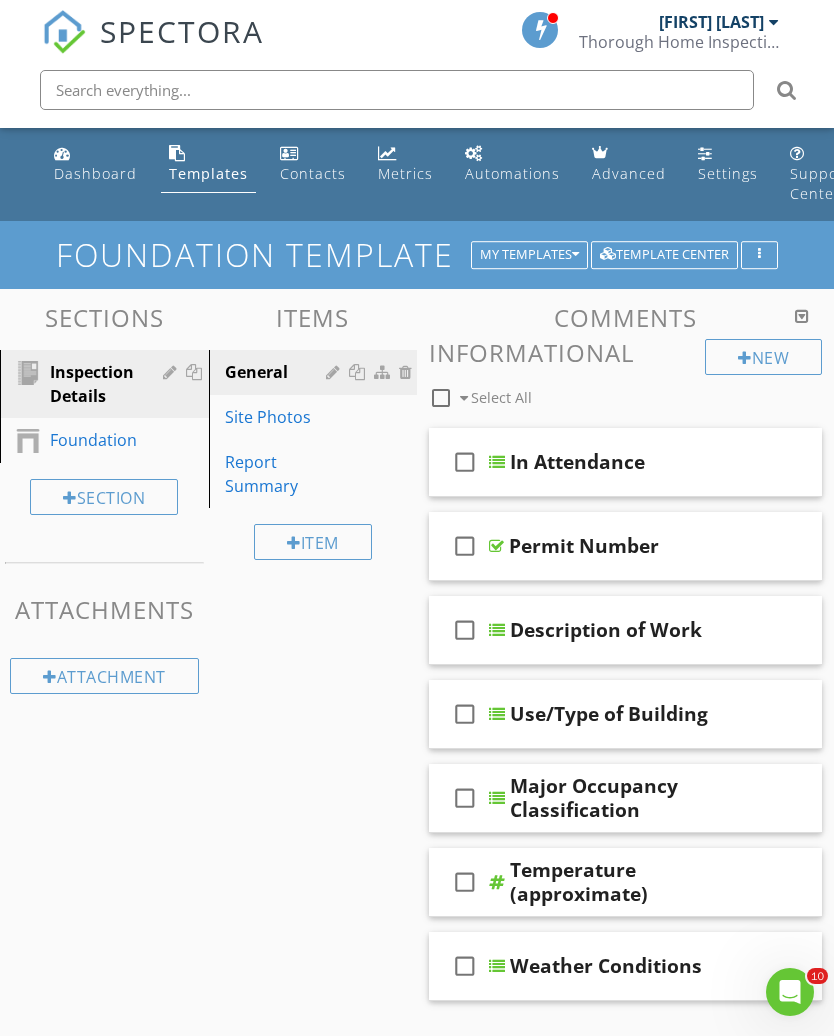 click on "Template Center" at bounding box center [664, 255] 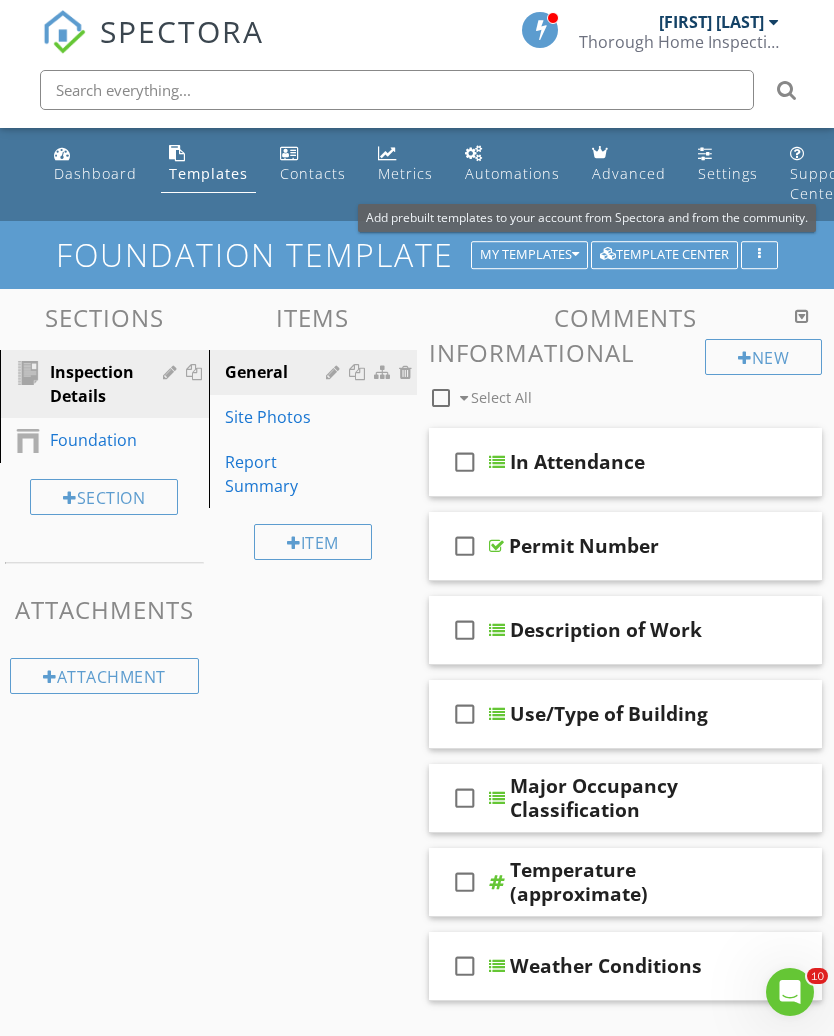 click on "Template Center" at bounding box center (664, 255) 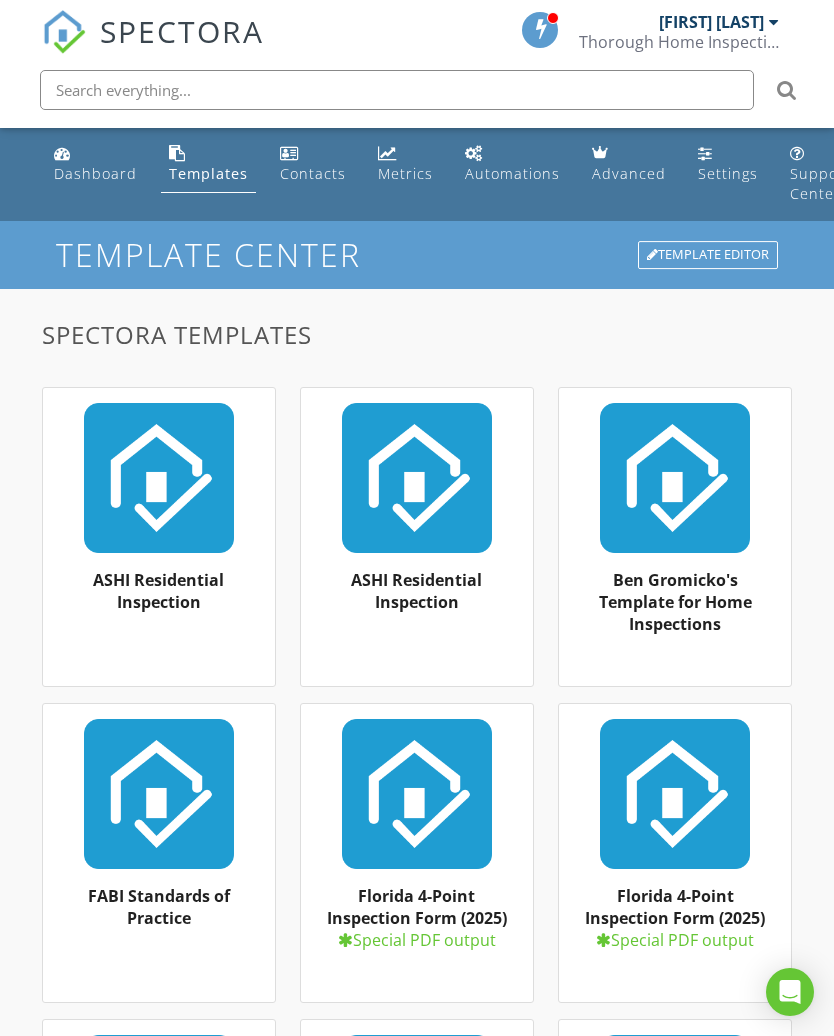 scroll, scrollTop: 0, scrollLeft: 0, axis: both 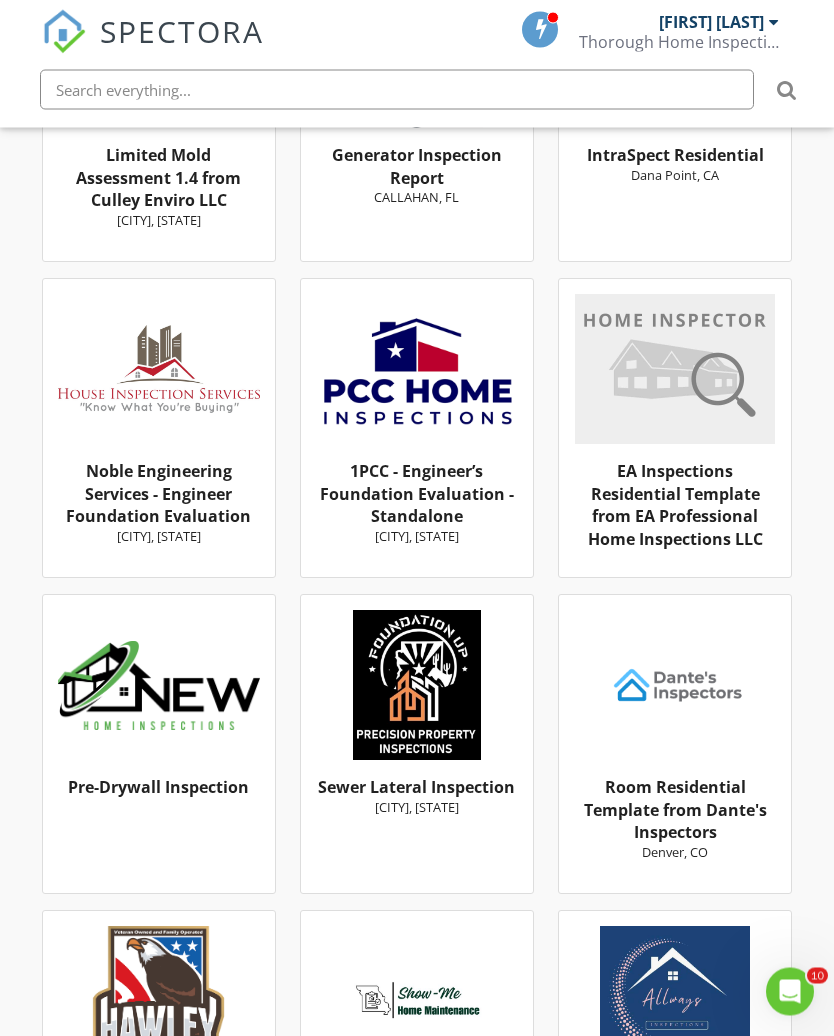 click on "Noble Engineering Services - Engineer Foundation Evaluation" at bounding box center (158, 494) 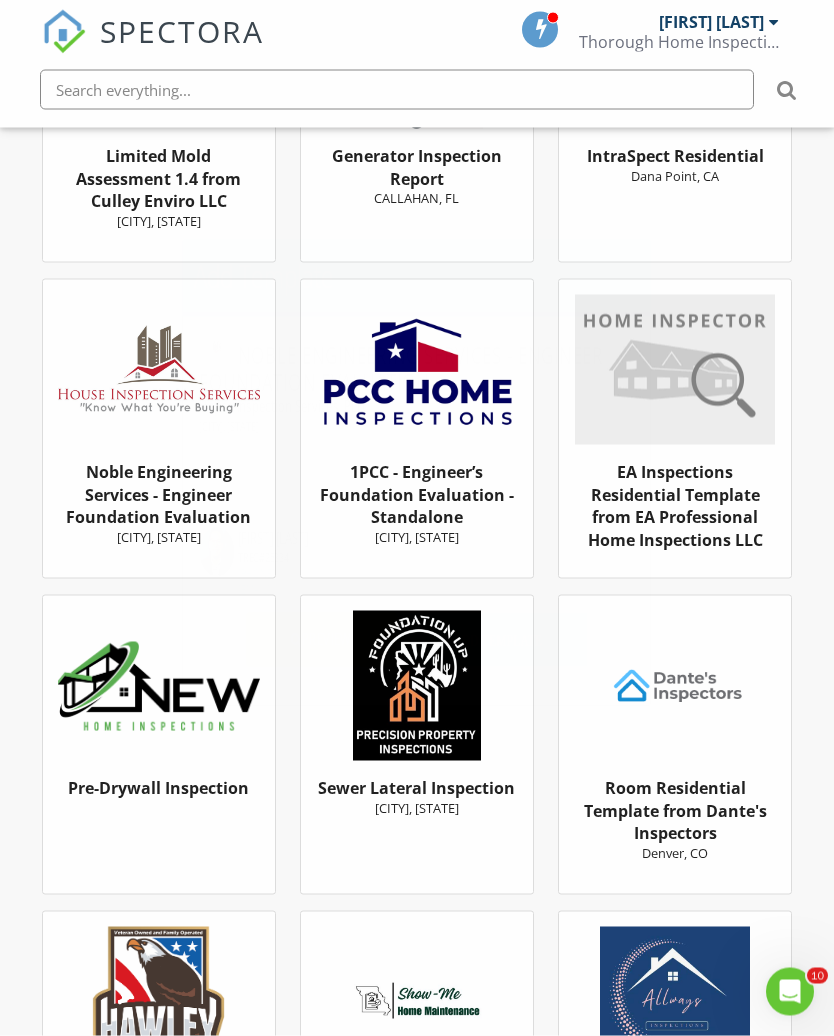 scroll, scrollTop: 14316, scrollLeft: 0, axis: vertical 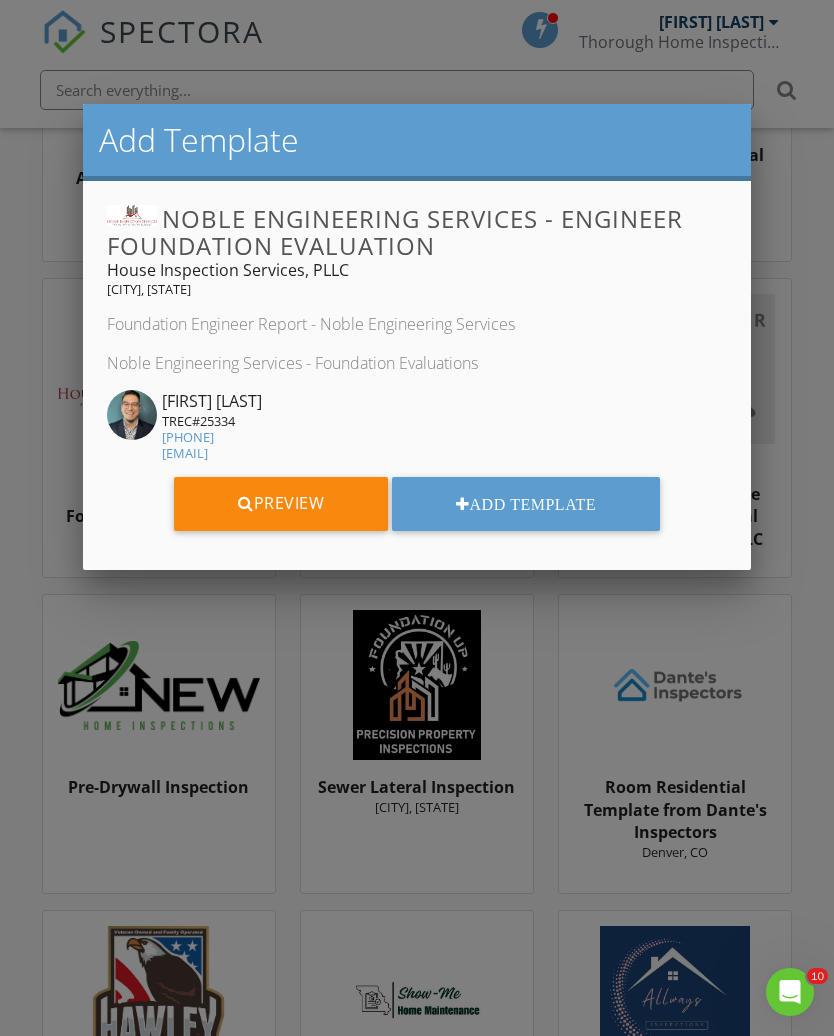 click on "Preview" at bounding box center [281, 504] 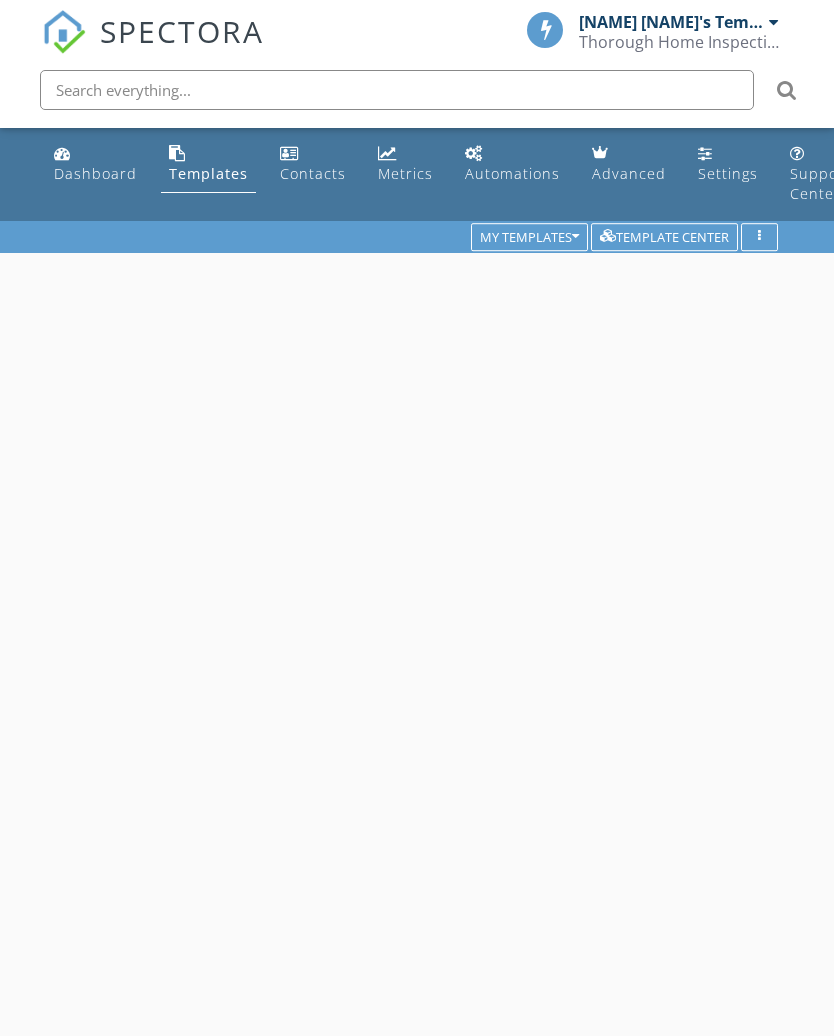 scroll, scrollTop: 0, scrollLeft: 0, axis: both 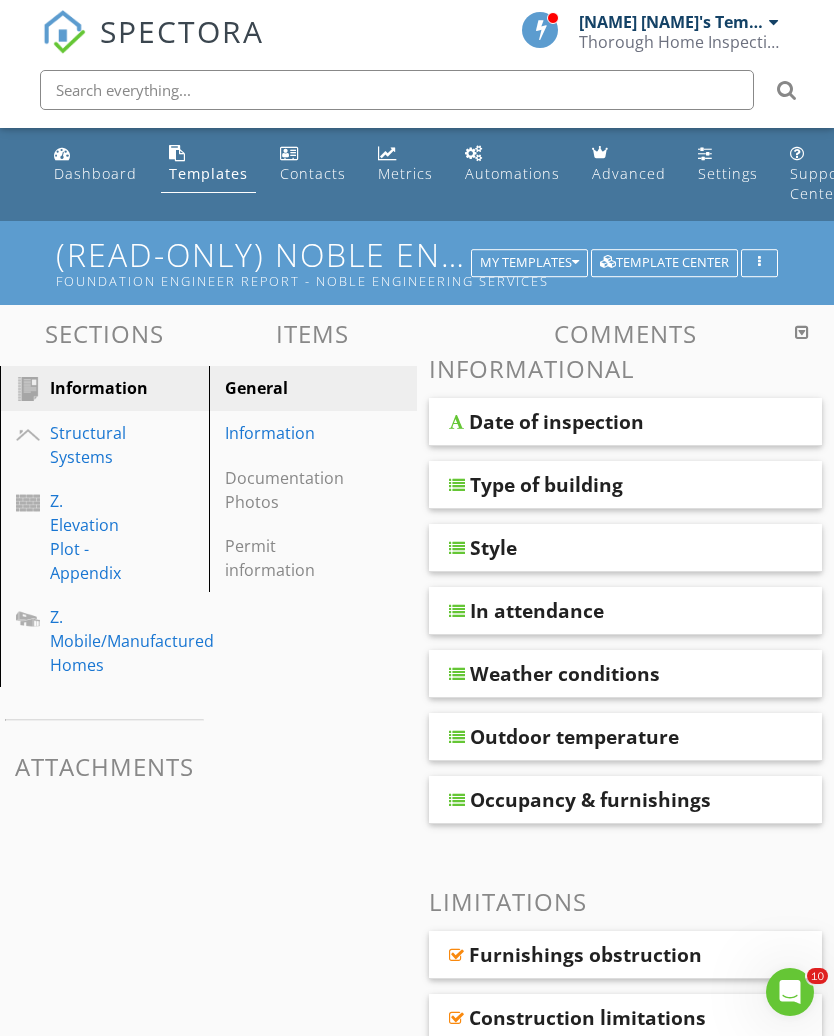 click on "Template Center" at bounding box center [664, 263] 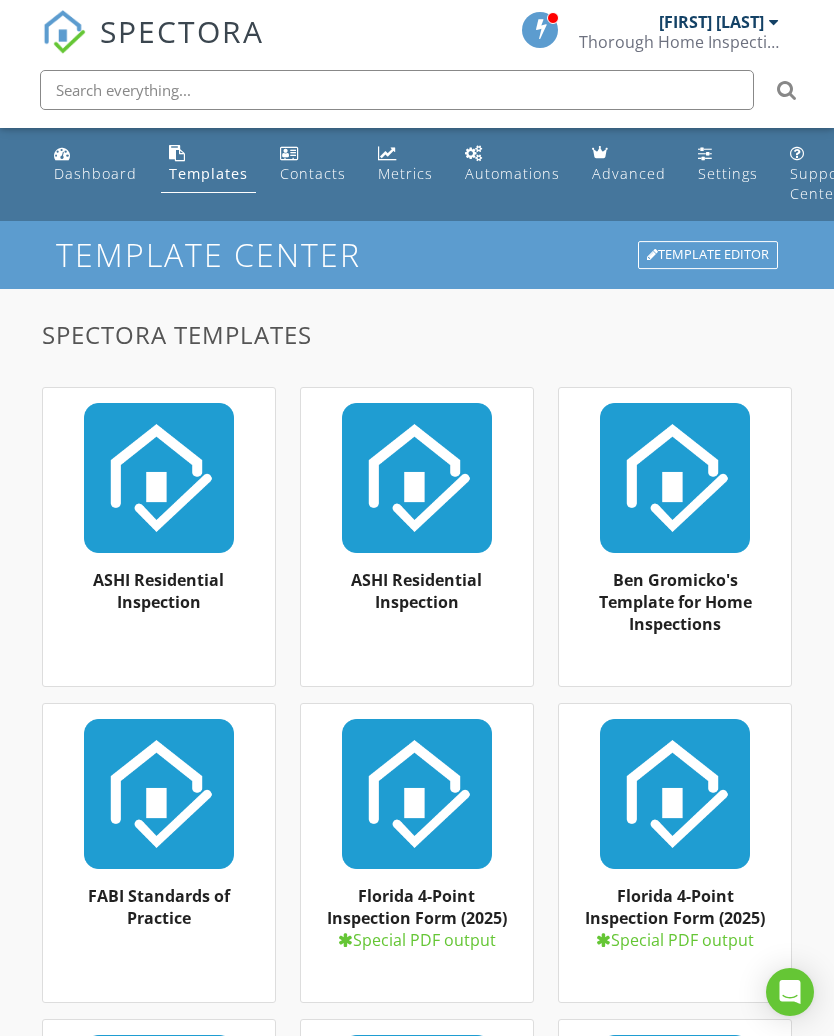 scroll, scrollTop: 0, scrollLeft: 0, axis: both 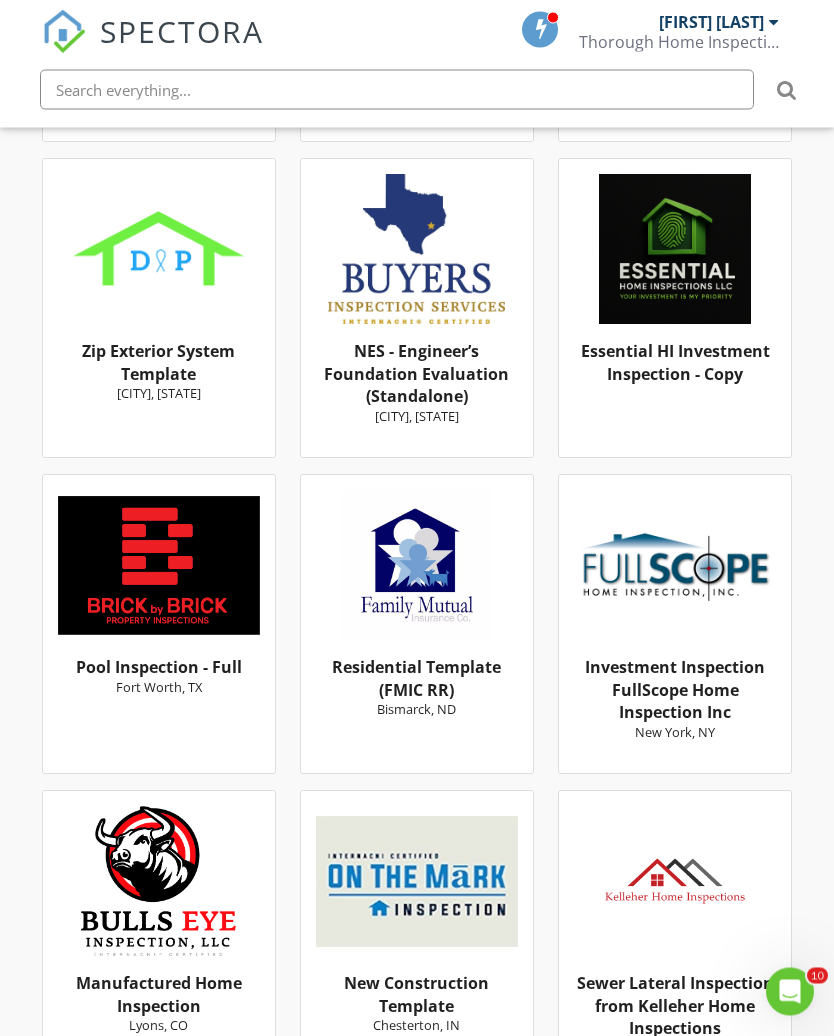 click at bounding box center (159, 566) 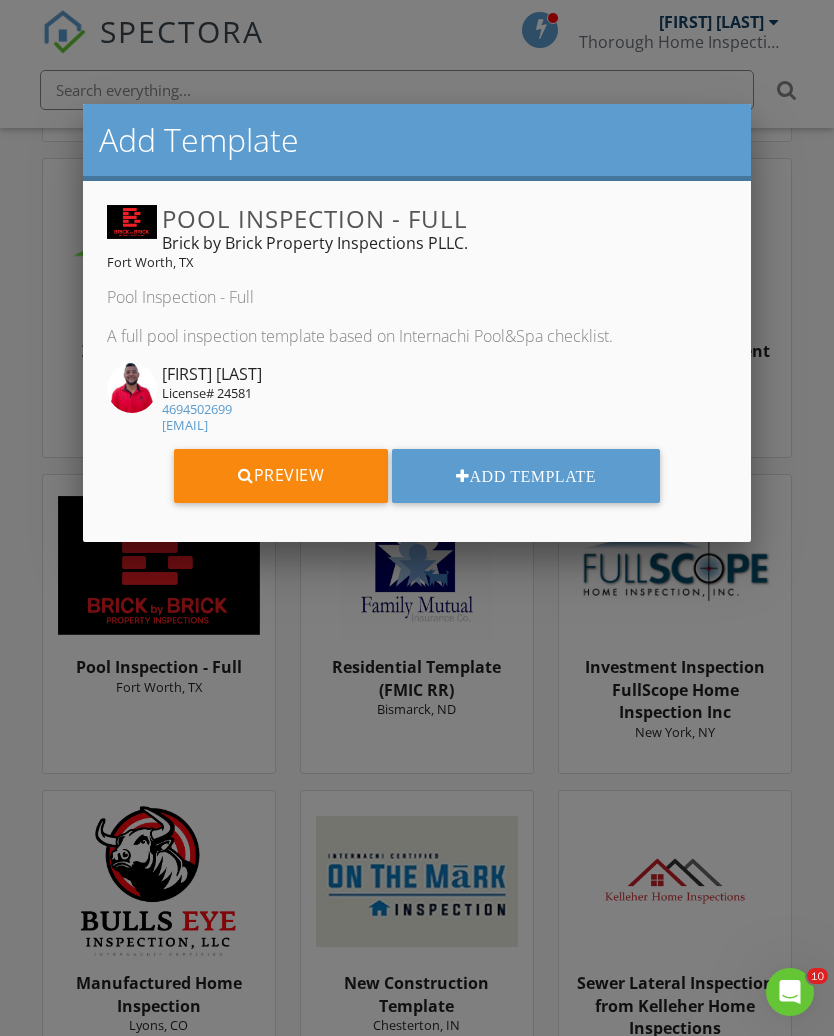 click on "Add Template" at bounding box center (526, 476) 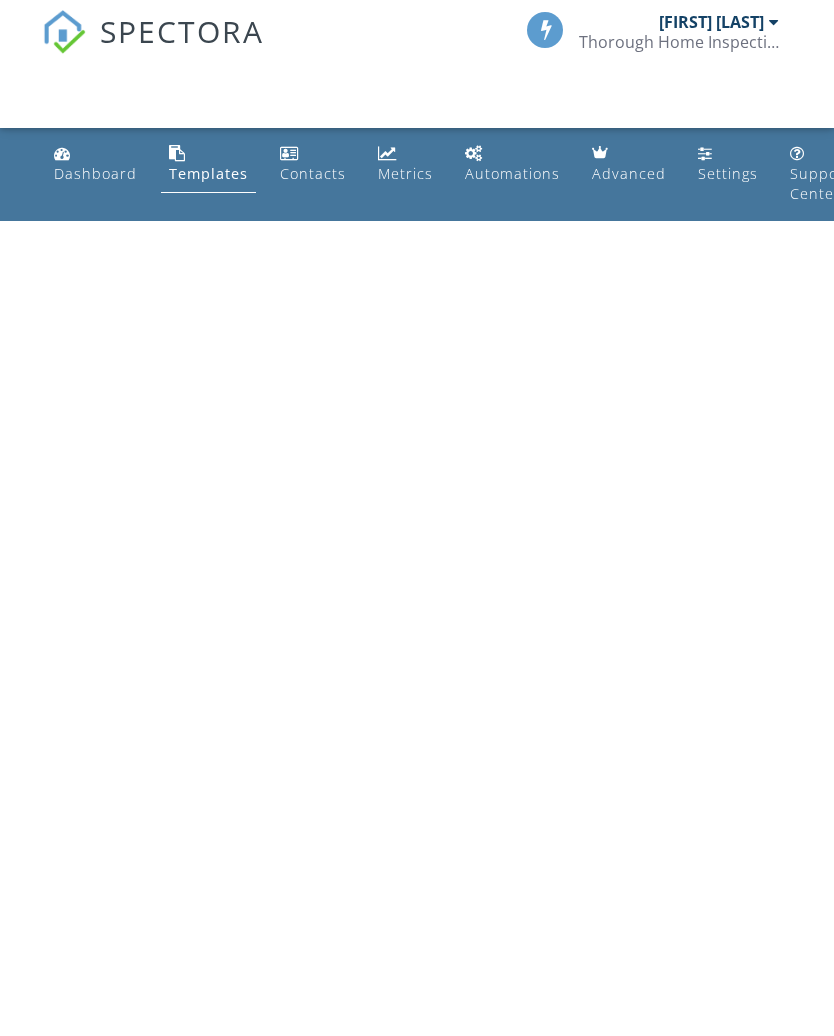 scroll, scrollTop: 0, scrollLeft: 0, axis: both 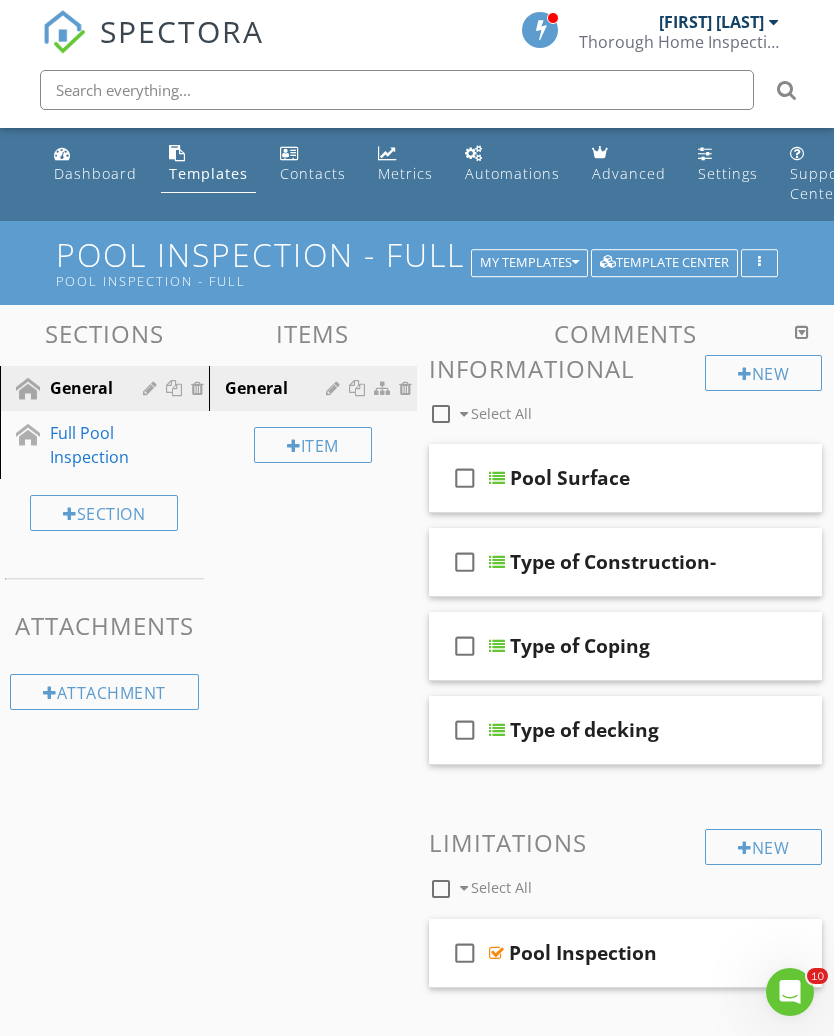 click on "Full Pool Inspection" at bounding box center (89, 445) 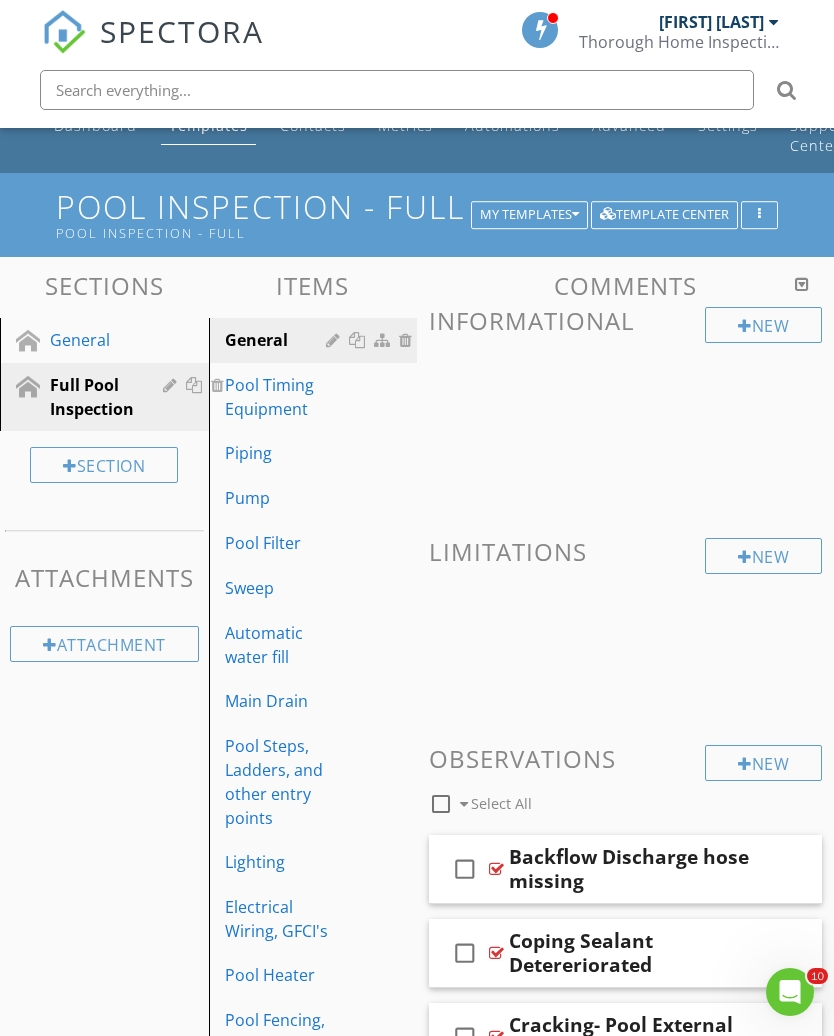 scroll, scrollTop: 0, scrollLeft: 0, axis: both 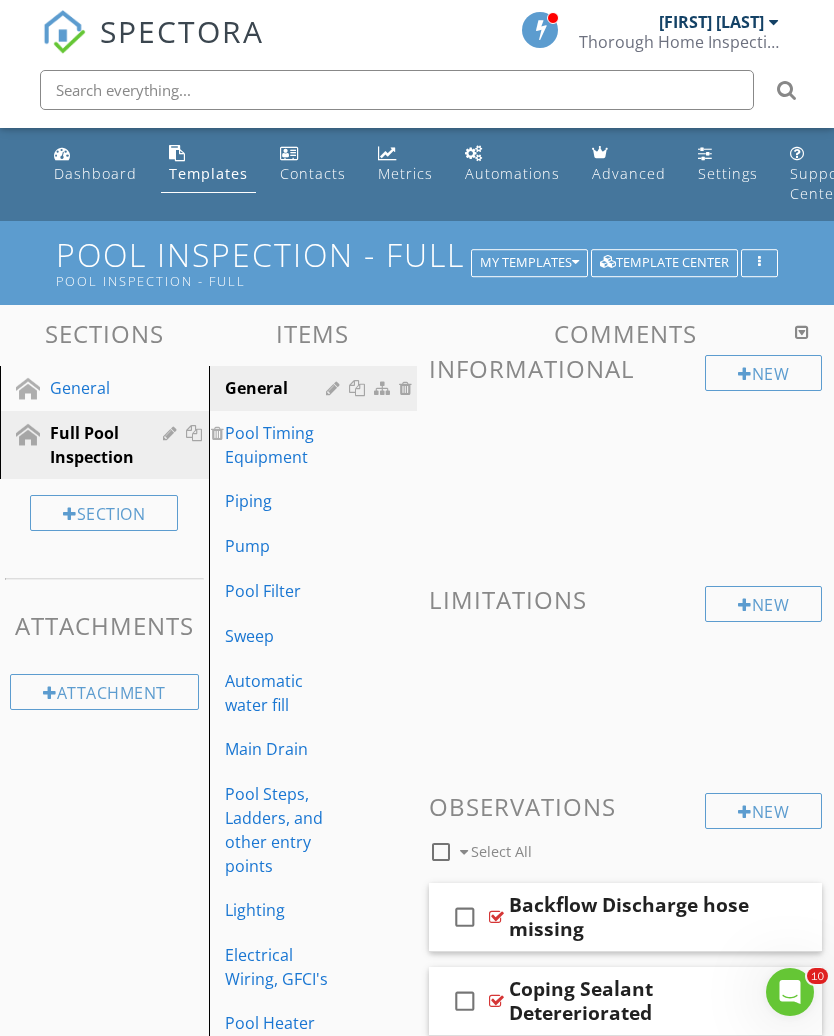 click on "Piping" at bounding box center (316, 501) 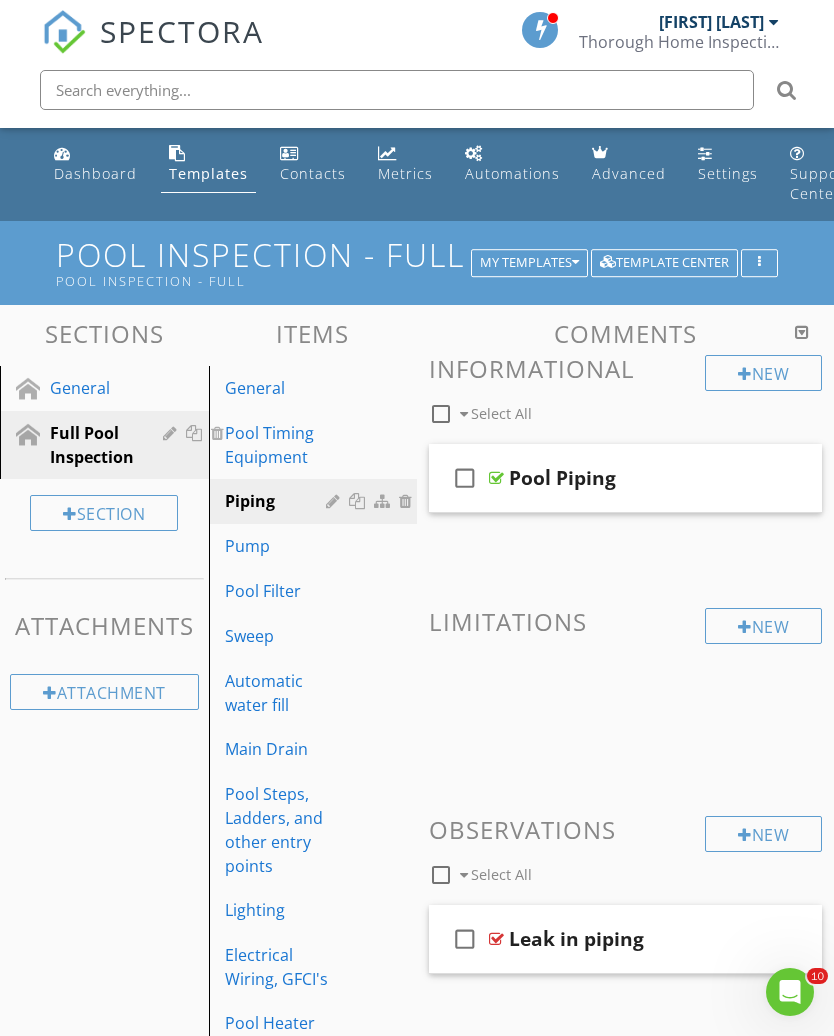 click on "Pump" at bounding box center (279, 546) 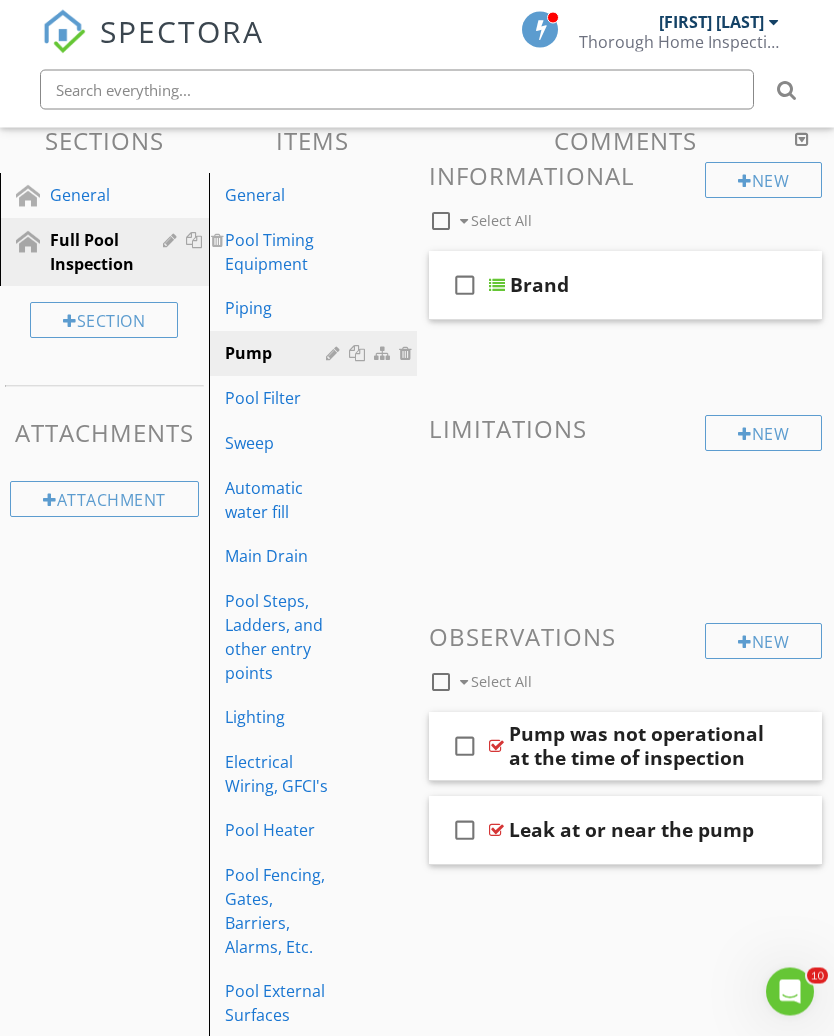 scroll, scrollTop: 193, scrollLeft: 0, axis: vertical 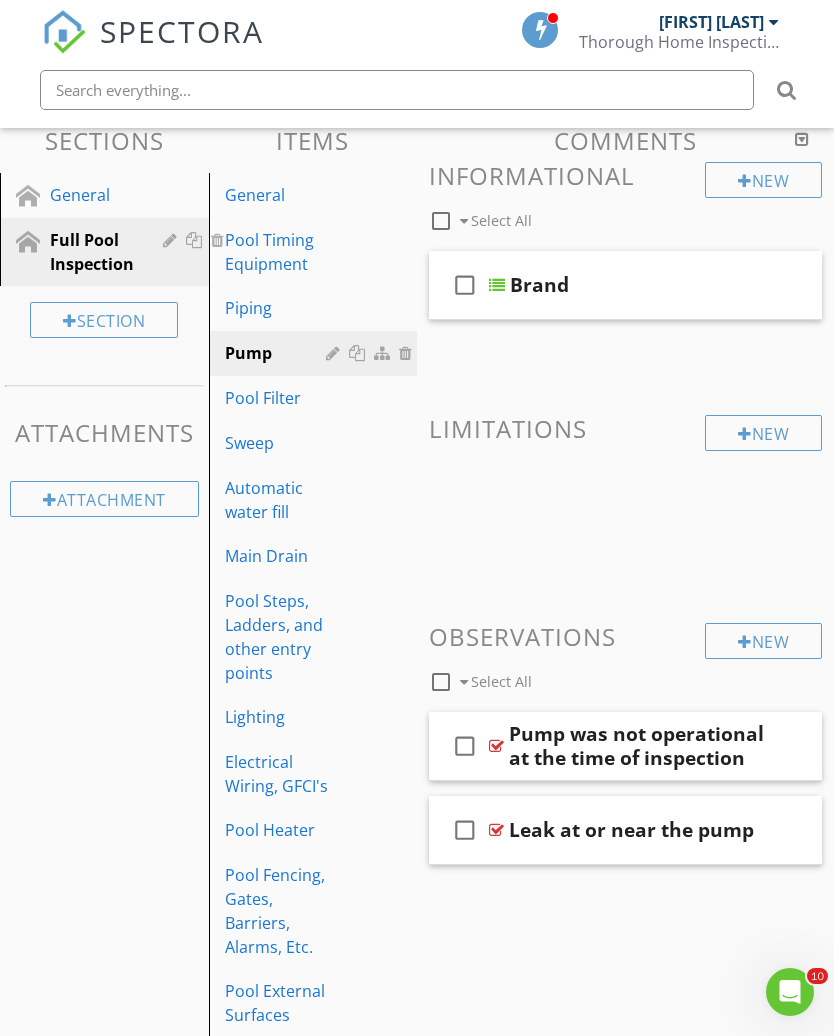 click on "Pool Filter" at bounding box center (279, 398) 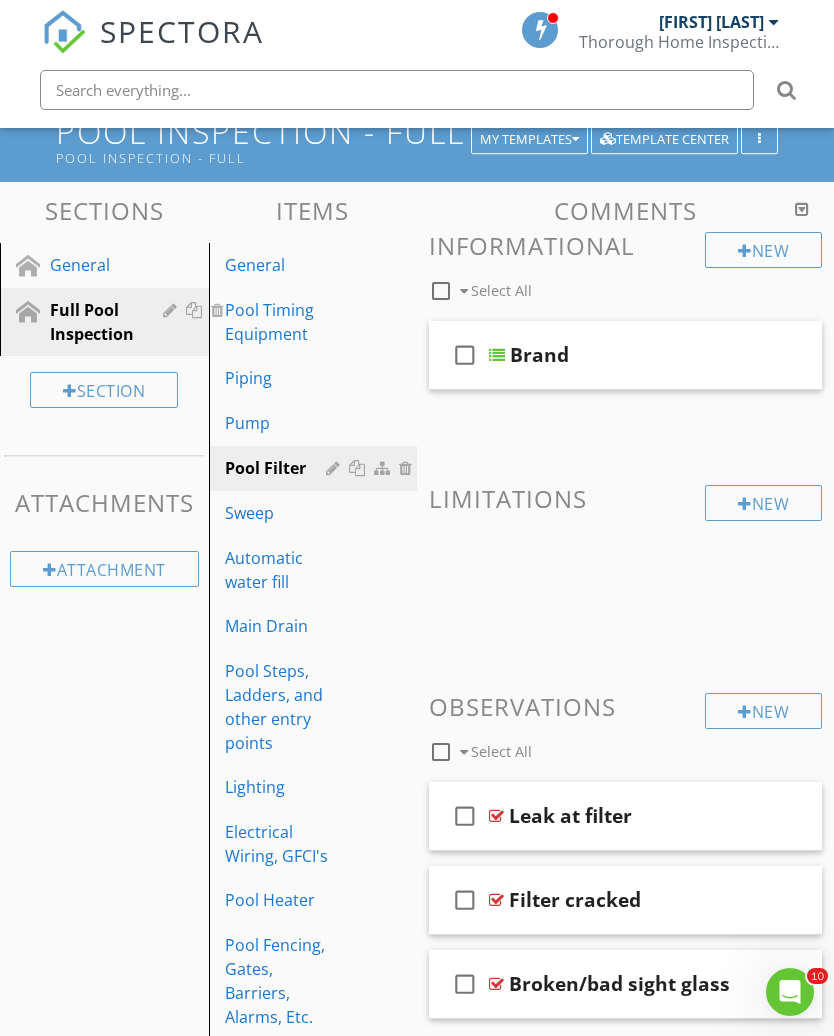 scroll, scrollTop: 0, scrollLeft: 0, axis: both 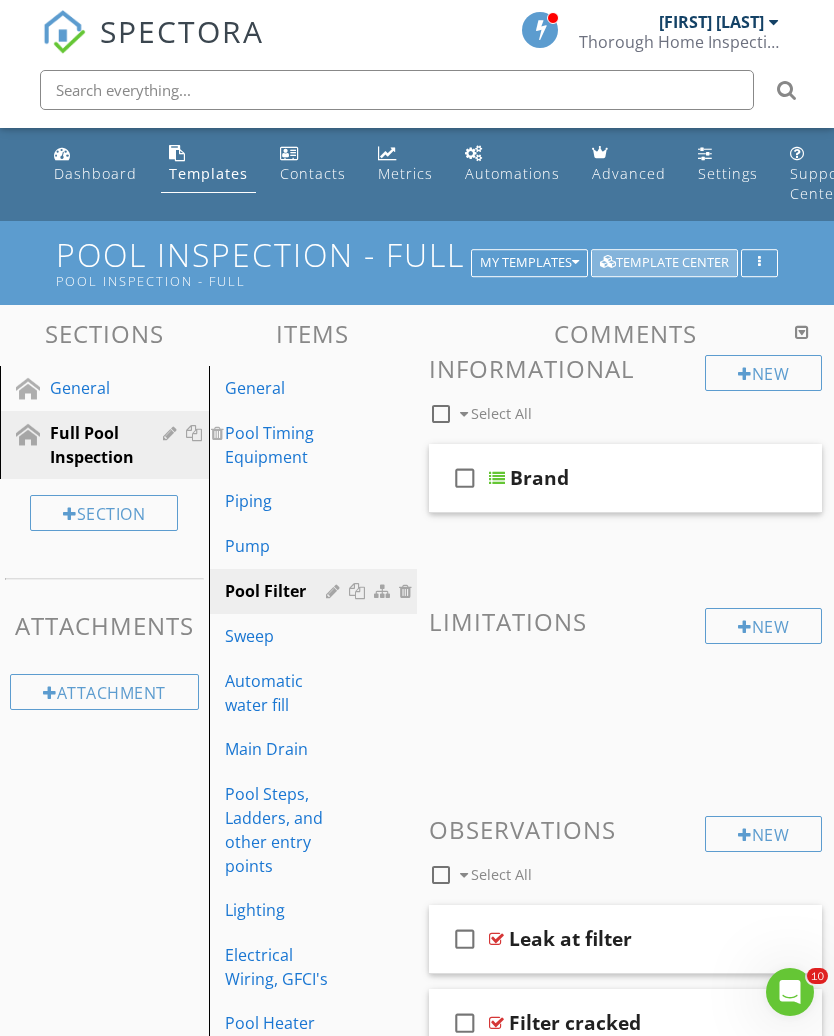 click on "Template Center" at bounding box center [664, 263] 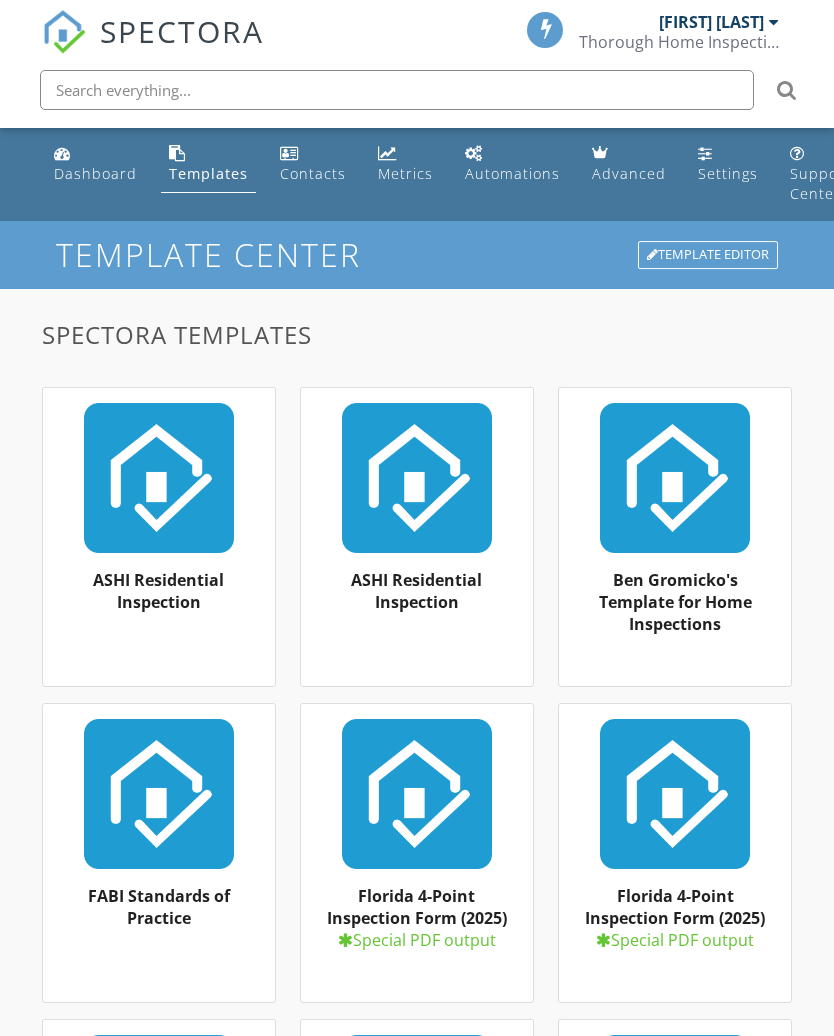 scroll, scrollTop: 0, scrollLeft: 0, axis: both 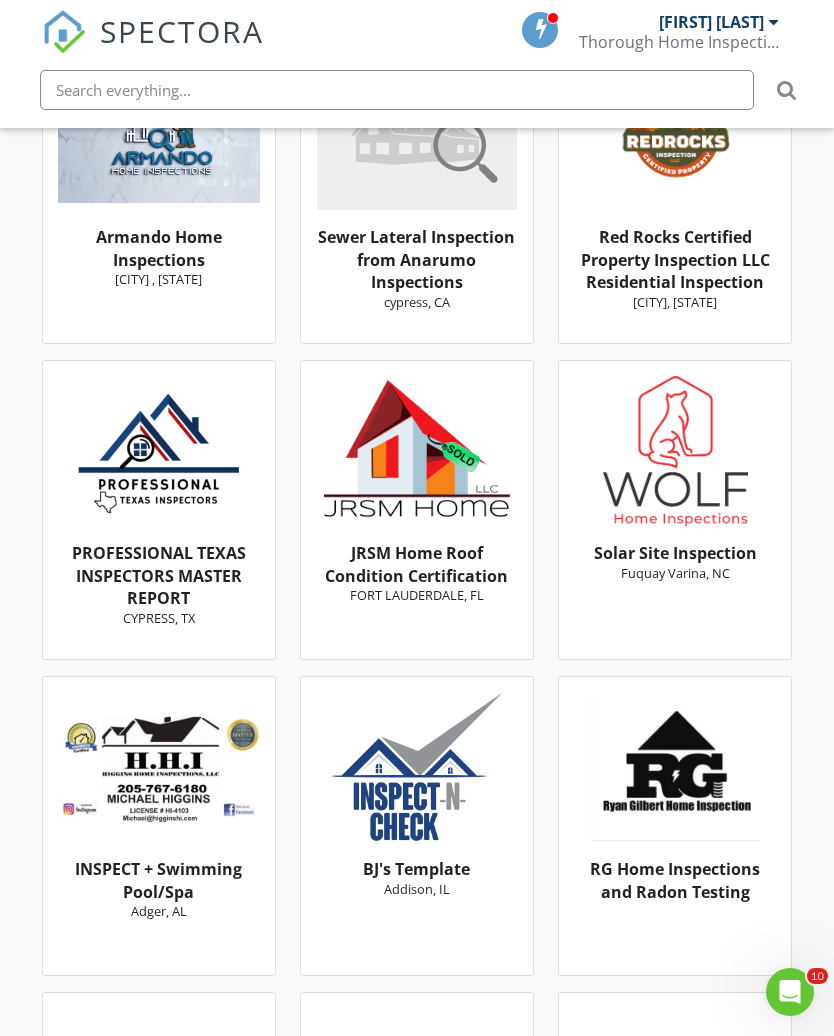 click at bounding box center [159, 767] 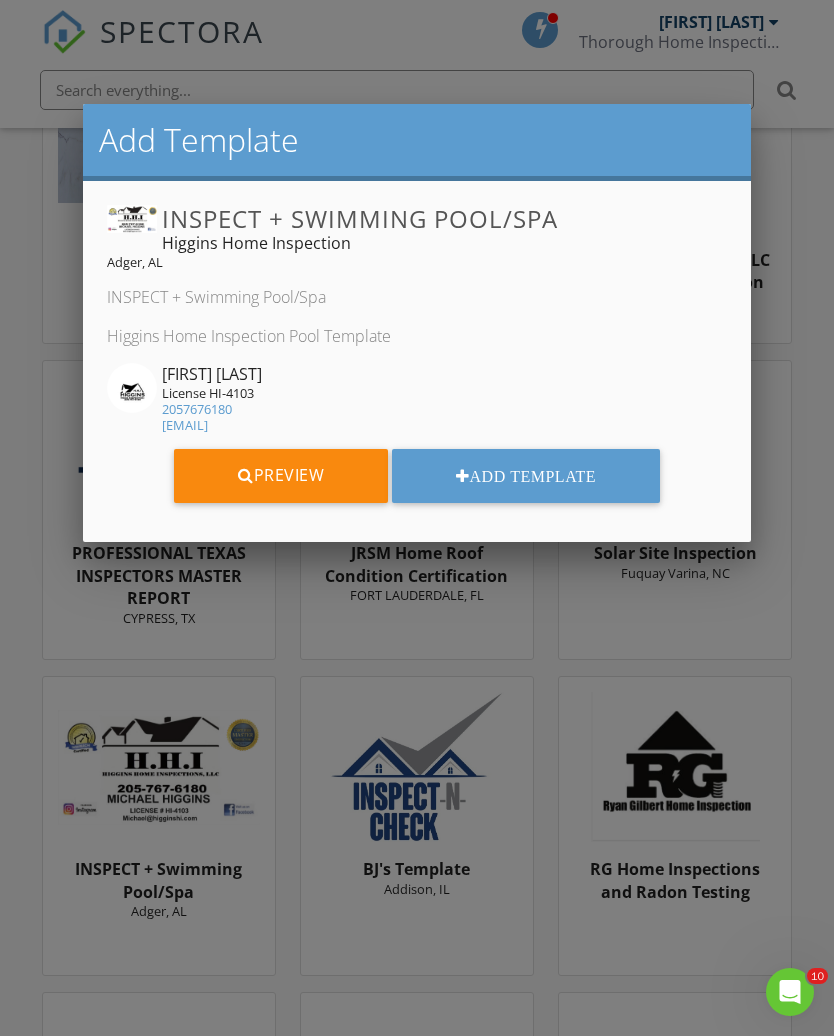 click on "Add Template" at bounding box center [526, 476] 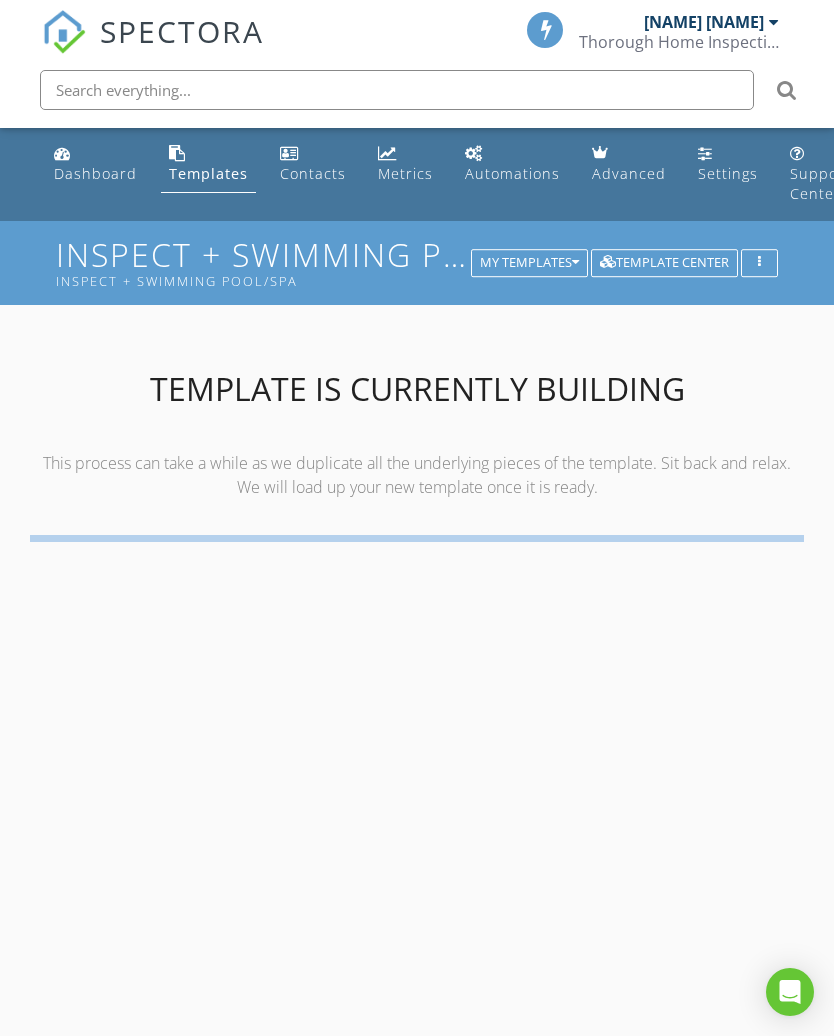 scroll, scrollTop: 0, scrollLeft: 0, axis: both 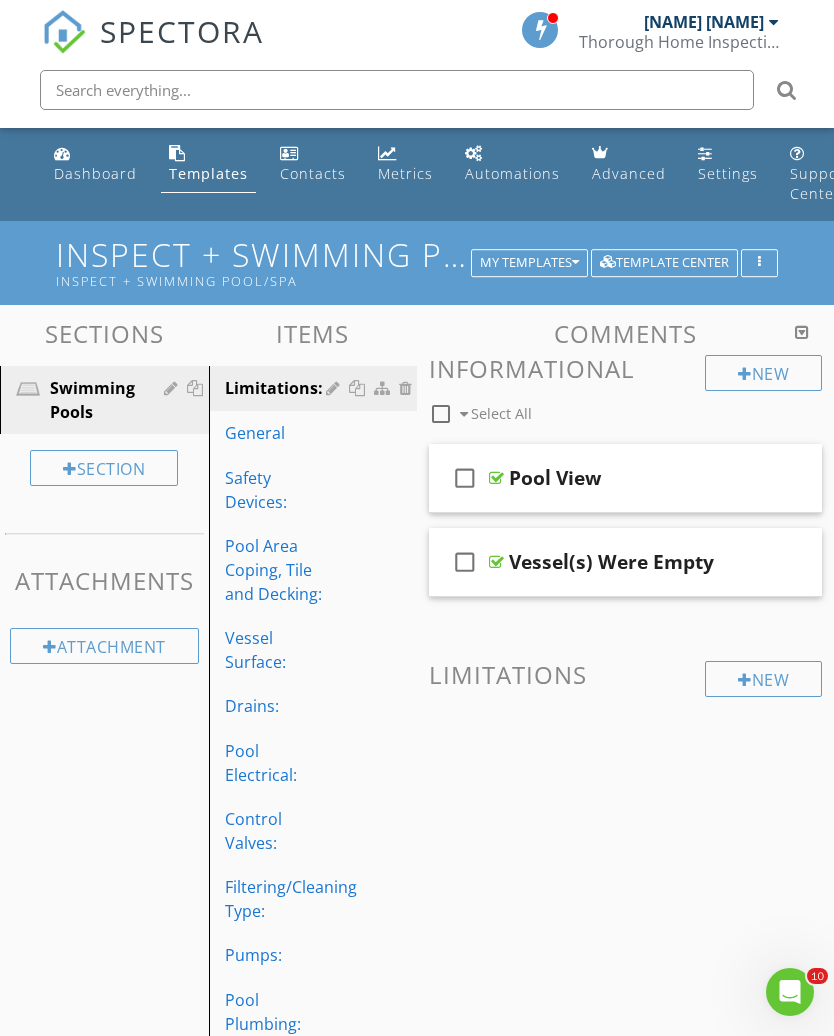 click on "Template Center" at bounding box center (664, 263) 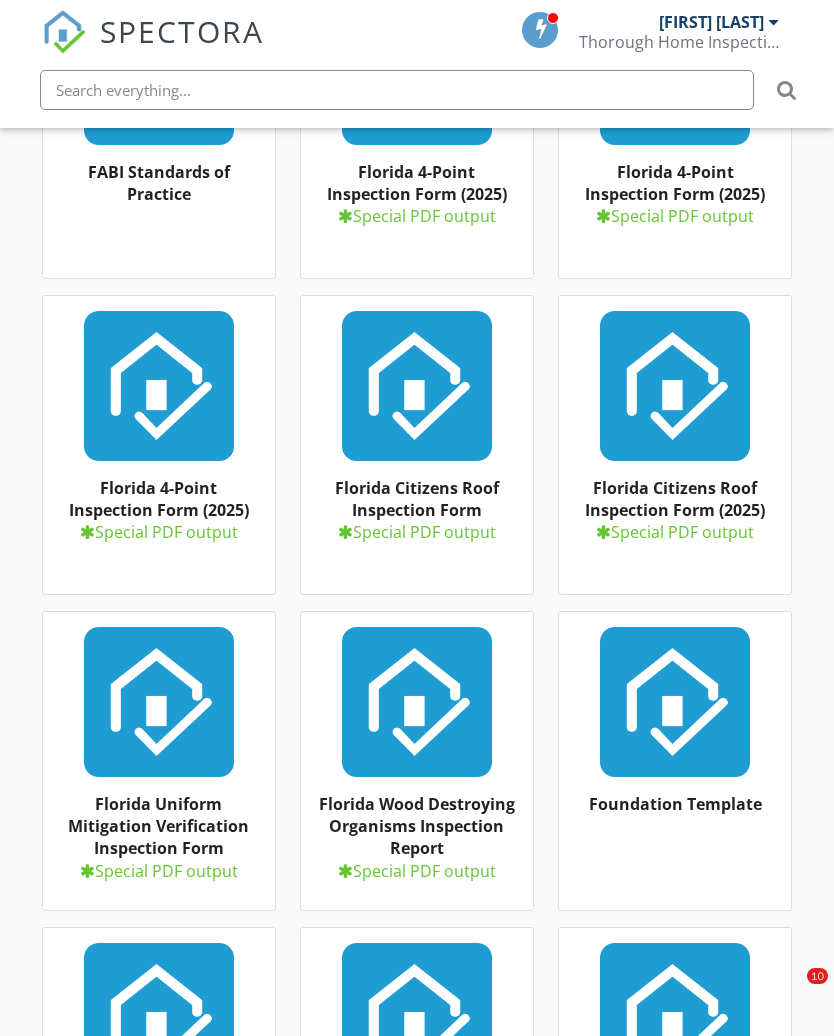 scroll, scrollTop: 1213, scrollLeft: 0, axis: vertical 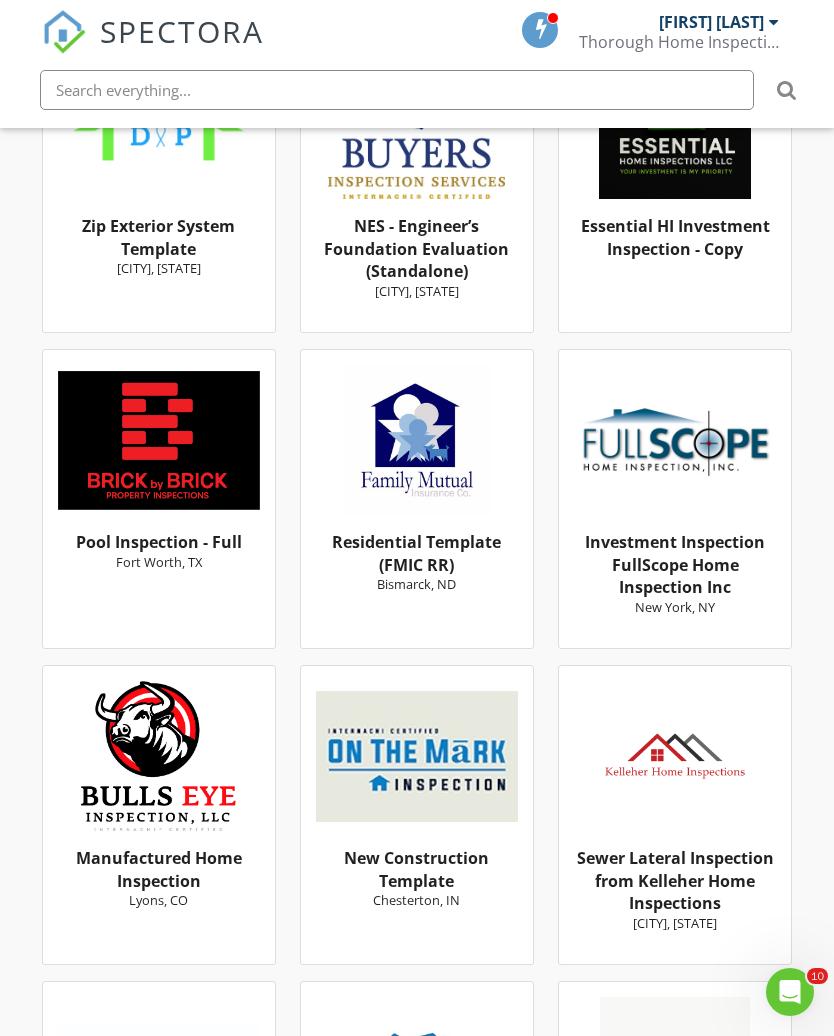 click at bounding box center (417, 756) 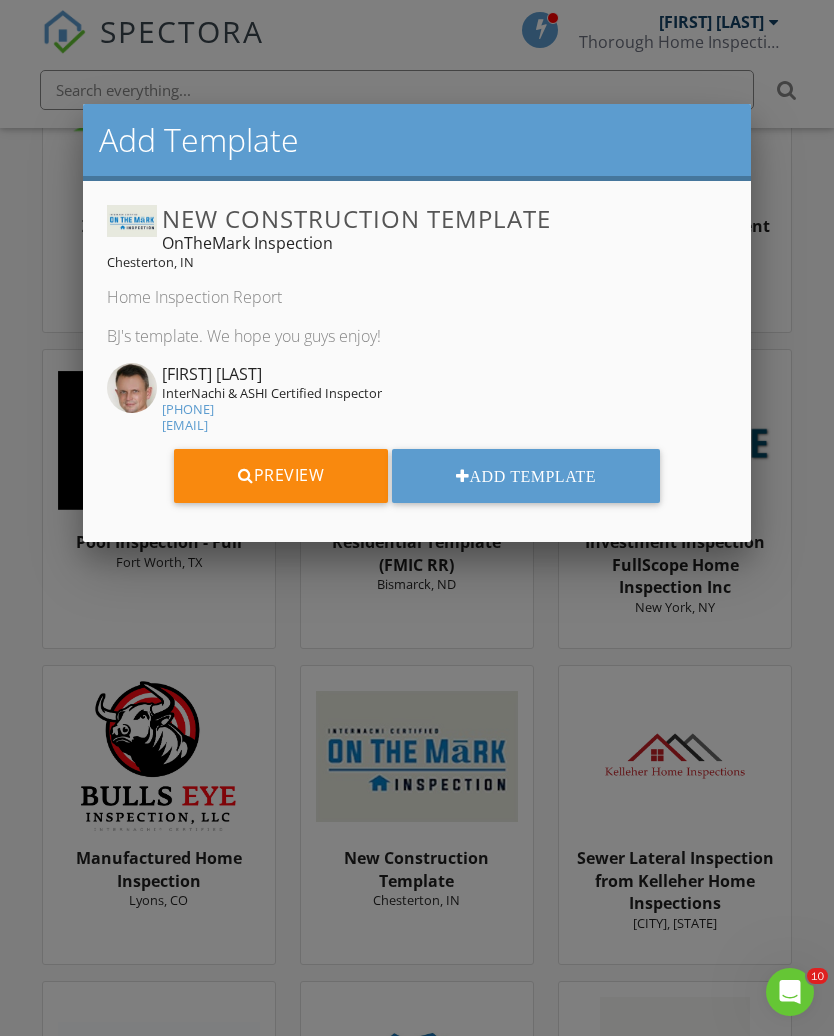 click on "Preview" at bounding box center (281, 476) 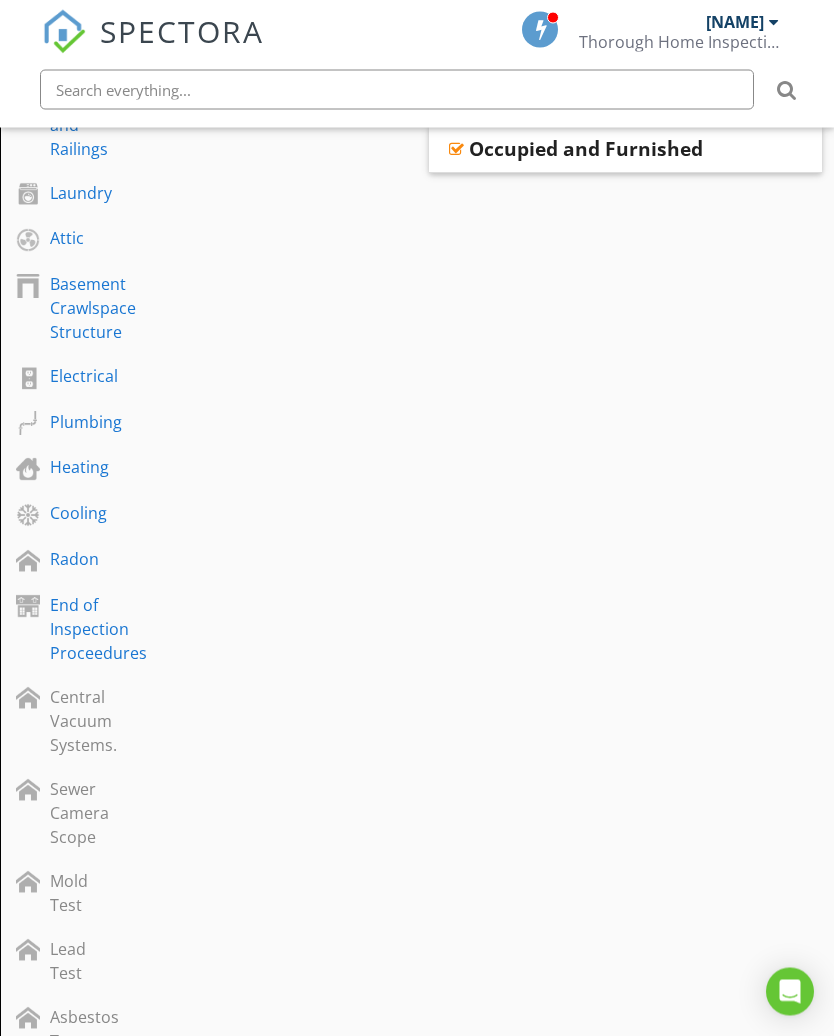 scroll, scrollTop: 743, scrollLeft: 0, axis: vertical 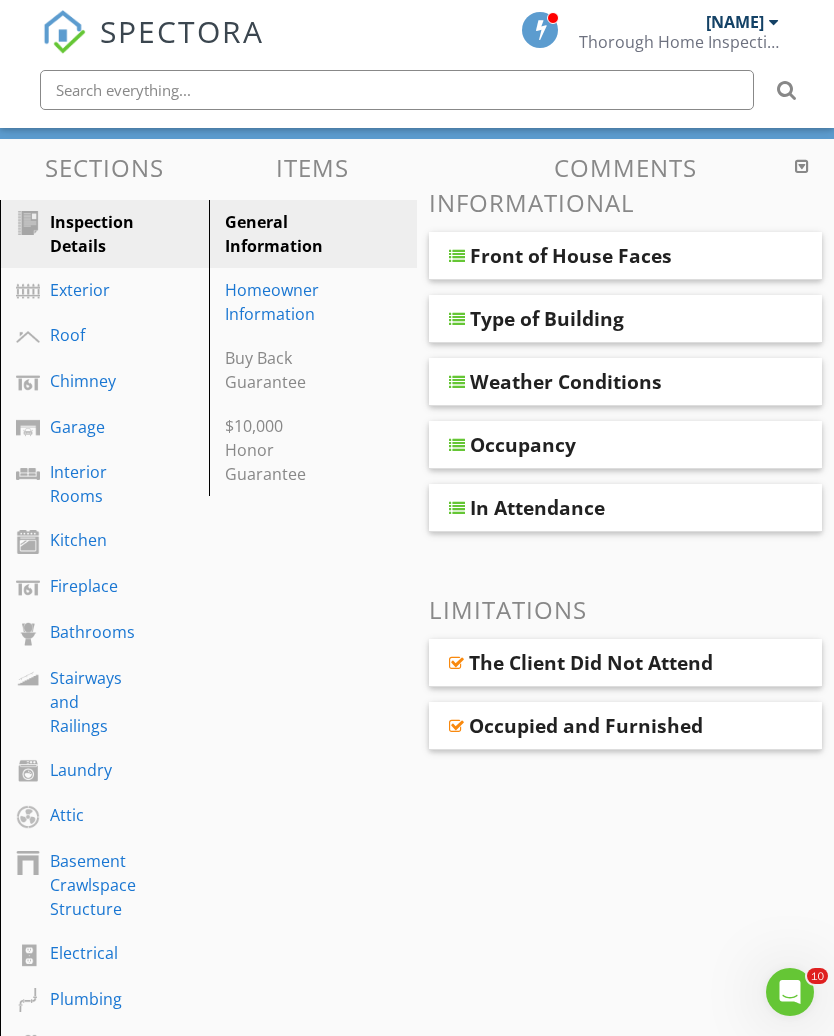 click on "Basement Crawlspace Structure" at bounding box center (93, 885) 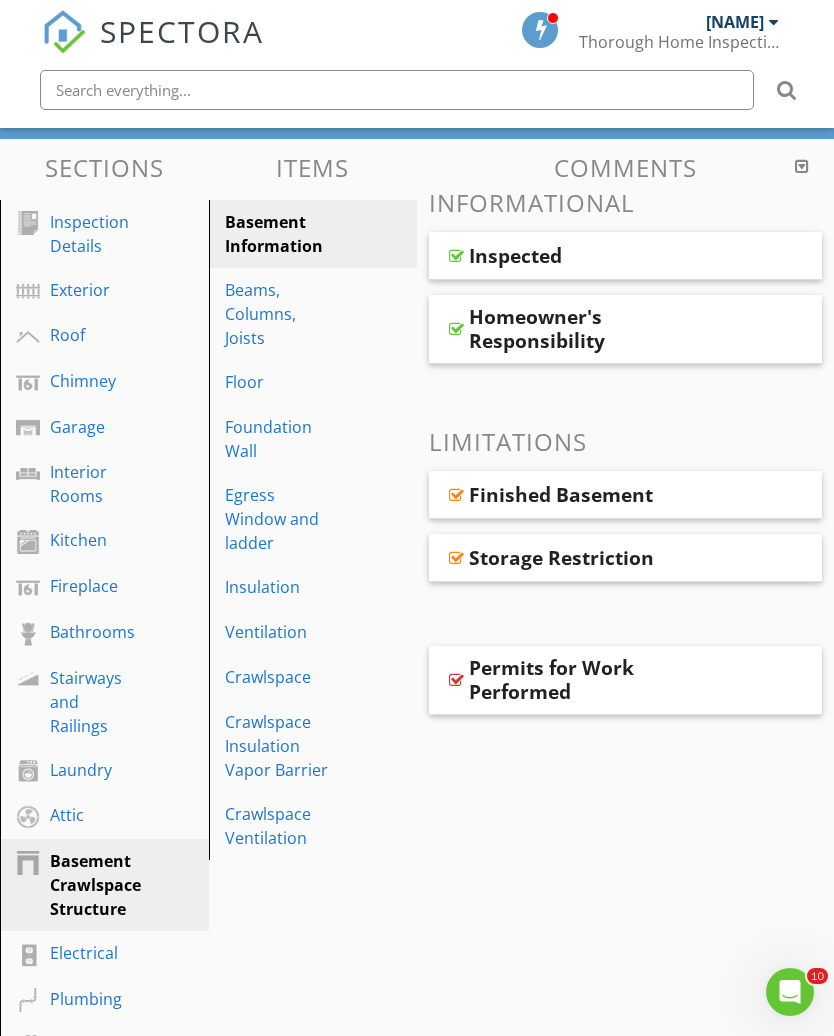 scroll, scrollTop: 0, scrollLeft: 18, axis: horizontal 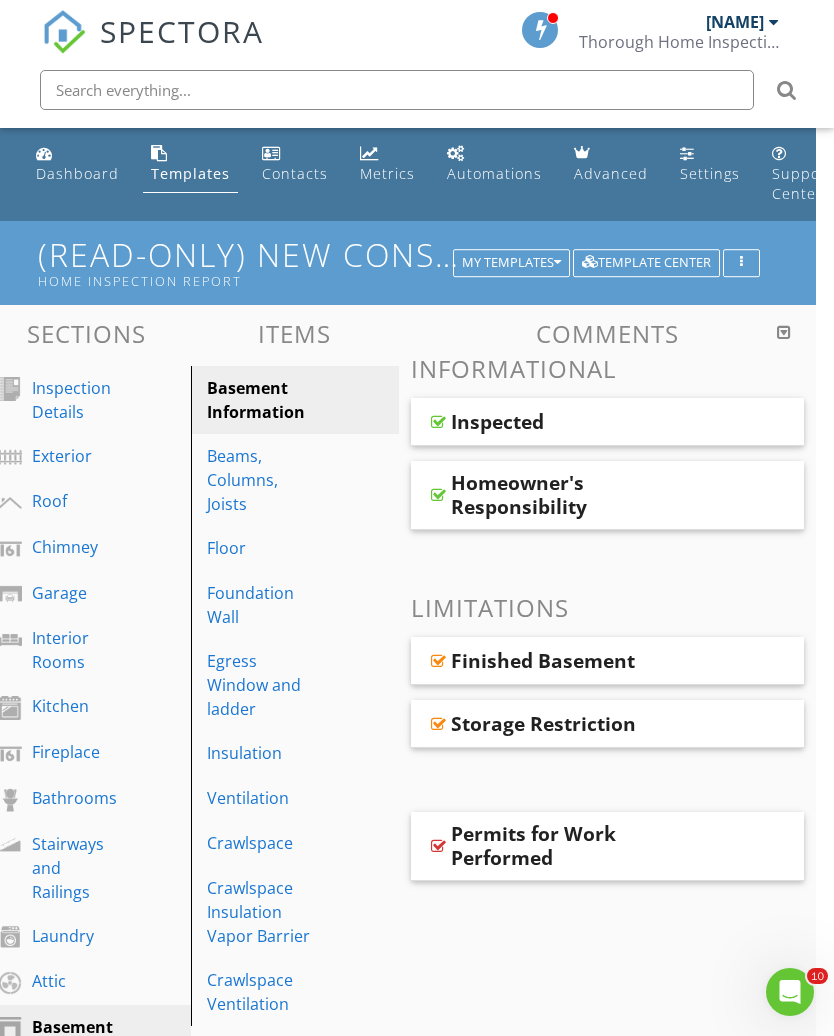 click on "Template Center" at bounding box center [646, 263] 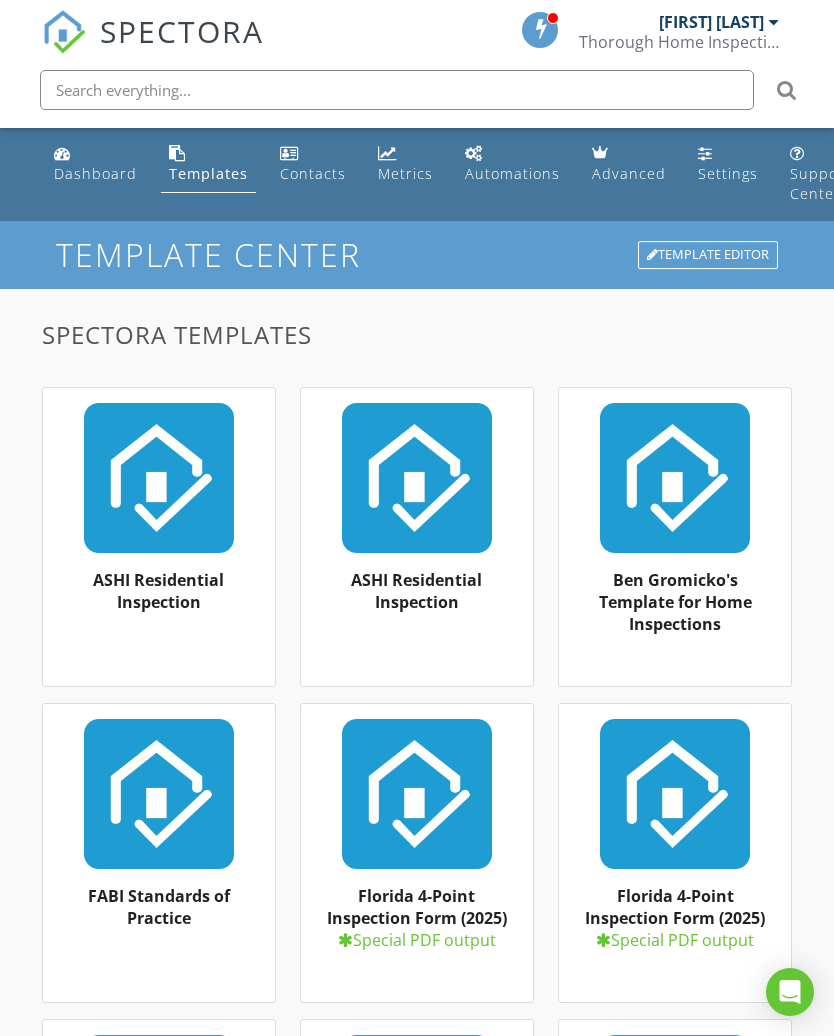 scroll, scrollTop: 0, scrollLeft: 0, axis: both 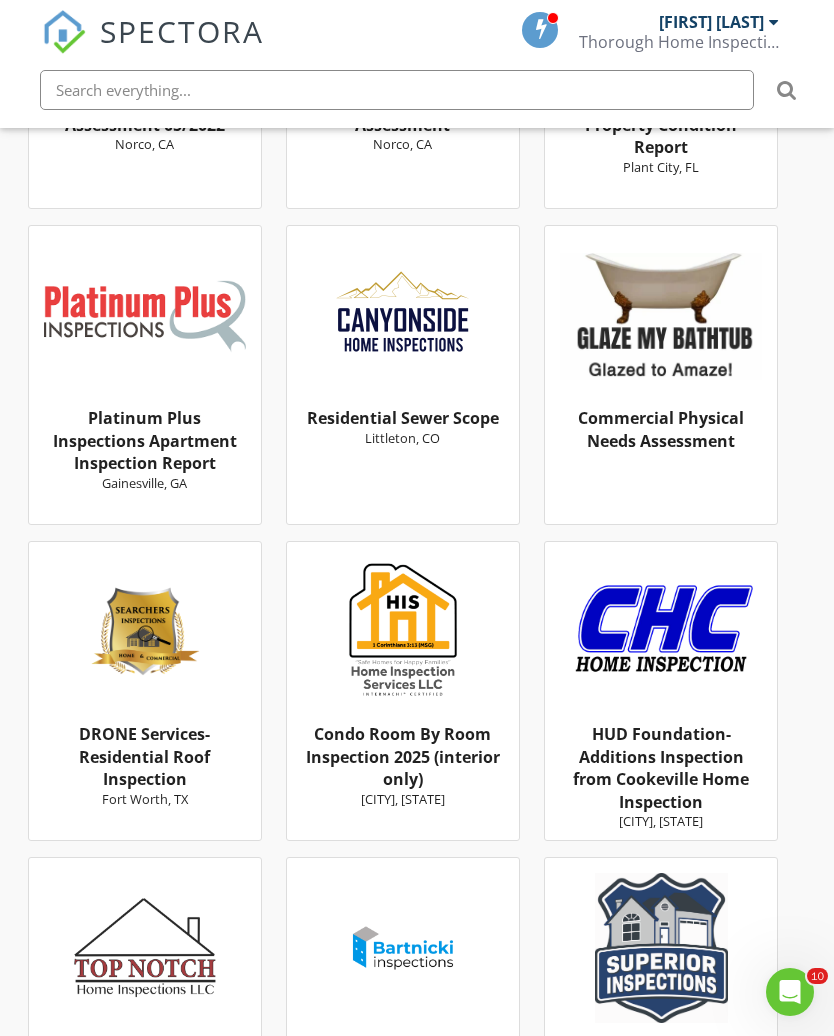 click on "HUD Foundation-Additions Inspection  from Cookeville Home Inspection" at bounding box center [661, 767] 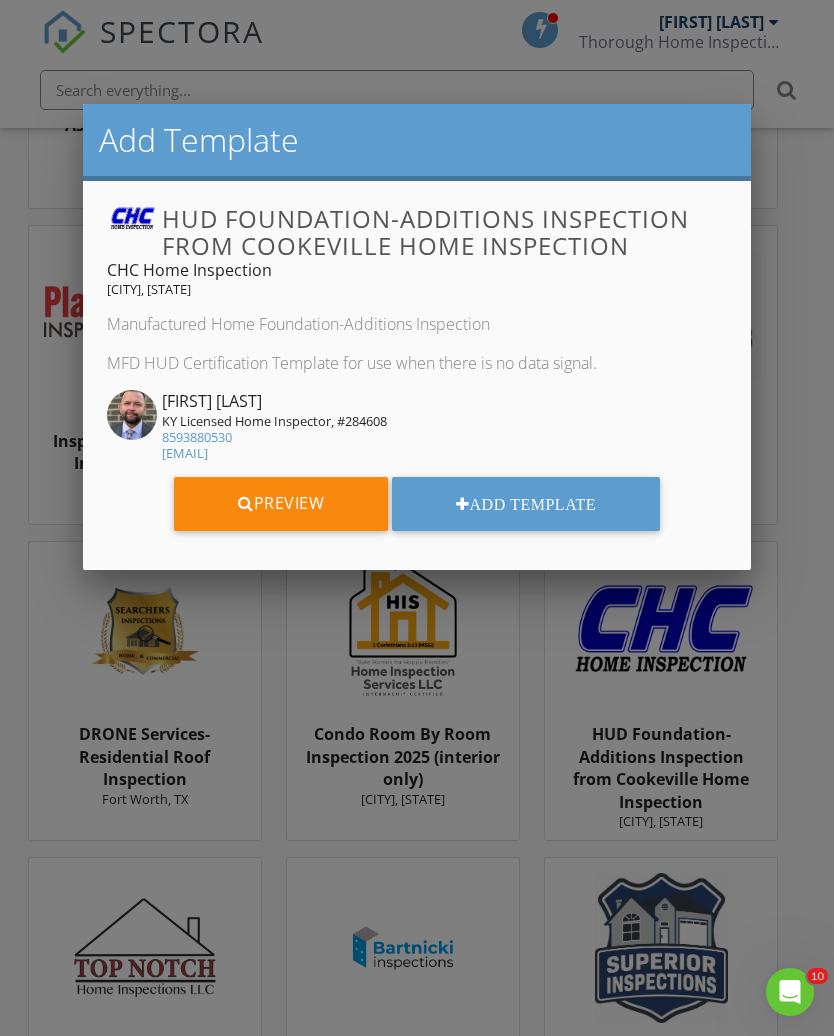 click on "Add Template" at bounding box center (526, 504) 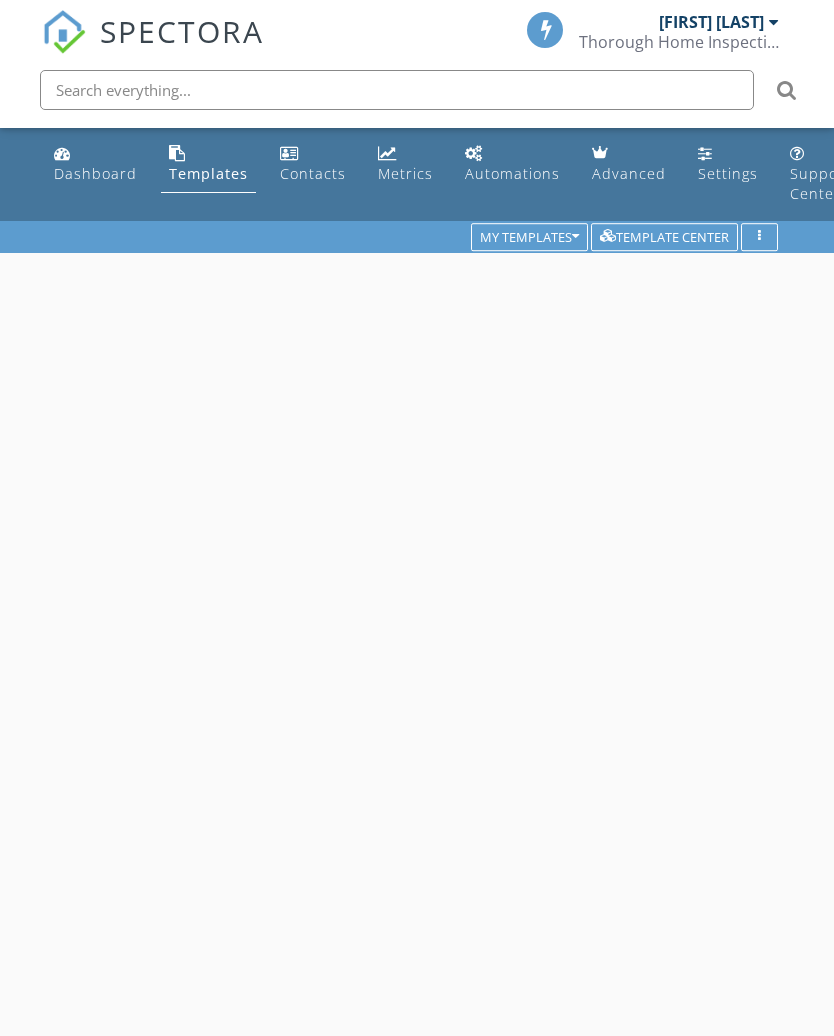 scroll, scrollTop: 0, scrollLeft: 0, axis: both 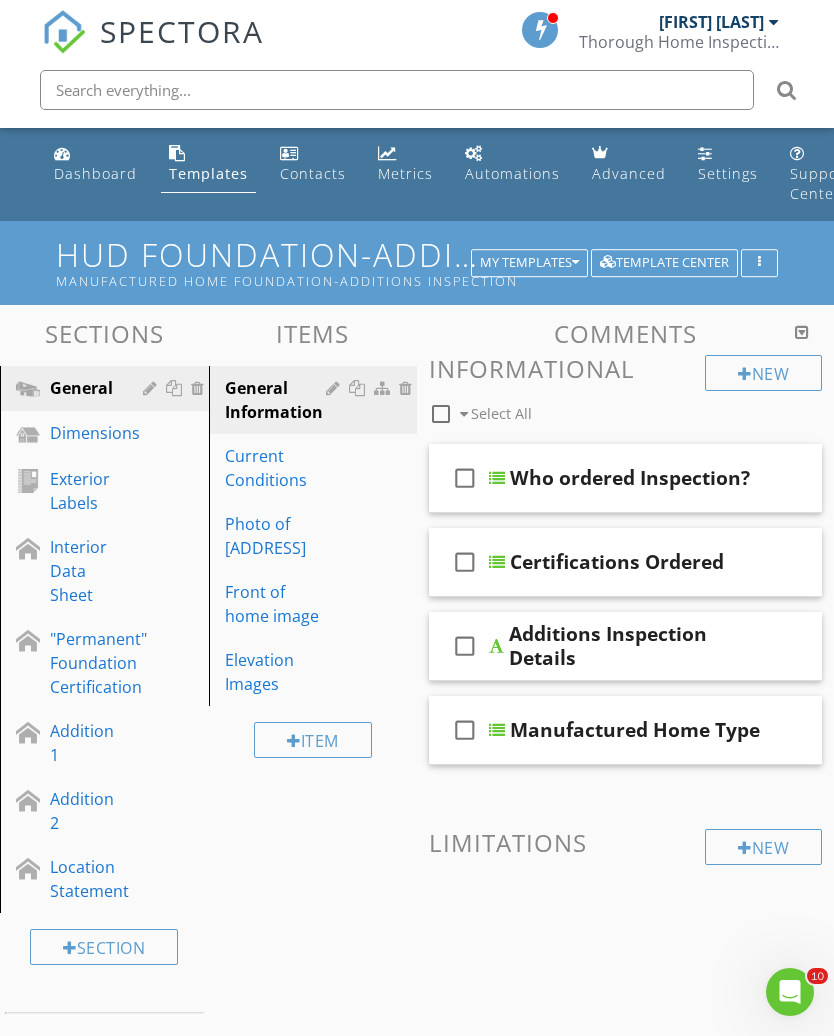 click on "Dimensions" at bounding box center [132, 434] 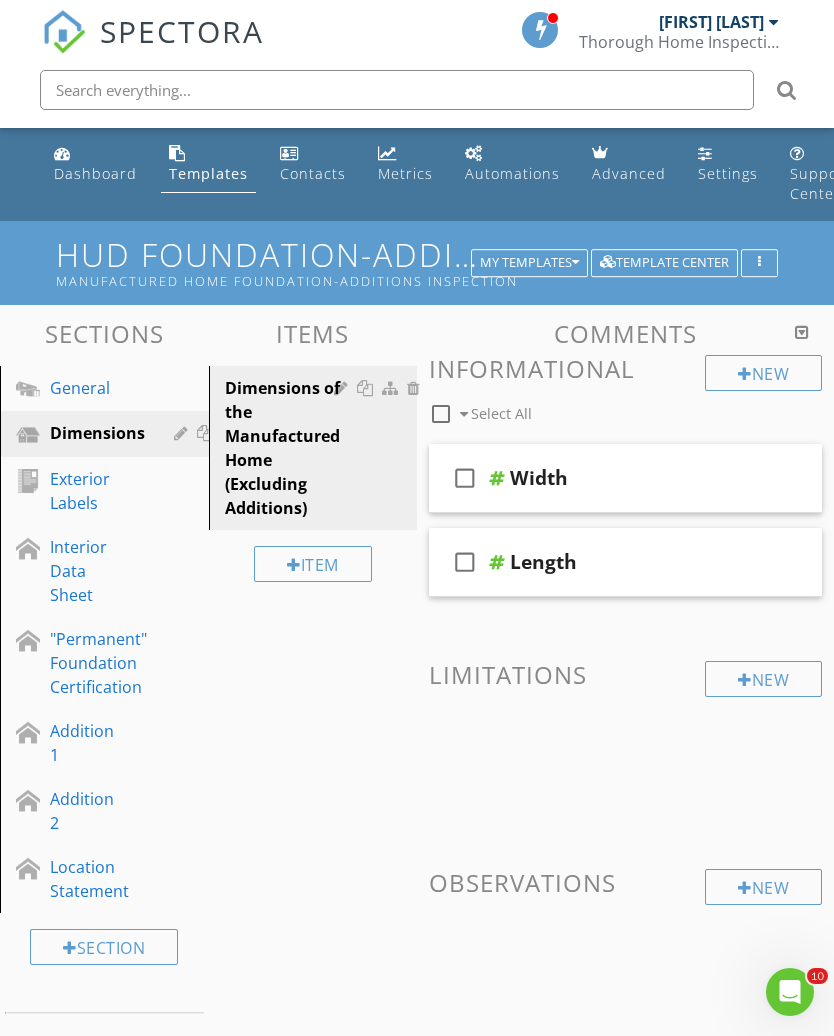 click on "Exterior Labels" at bounding box center (82, 491) 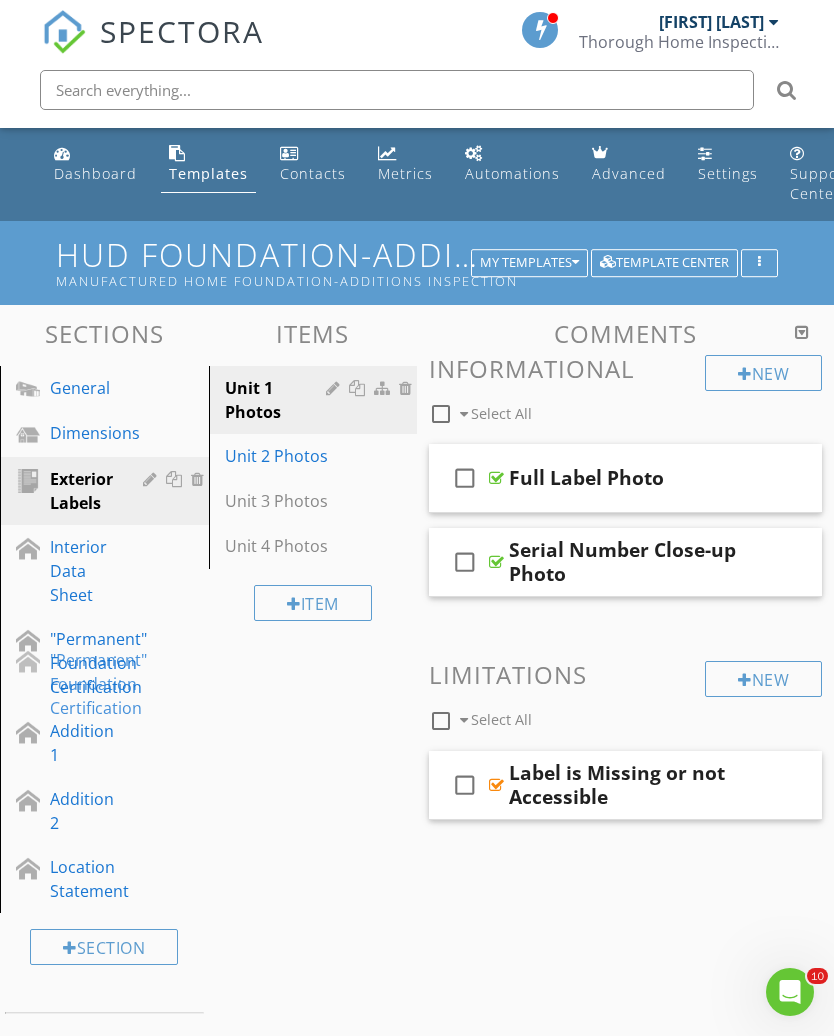 type 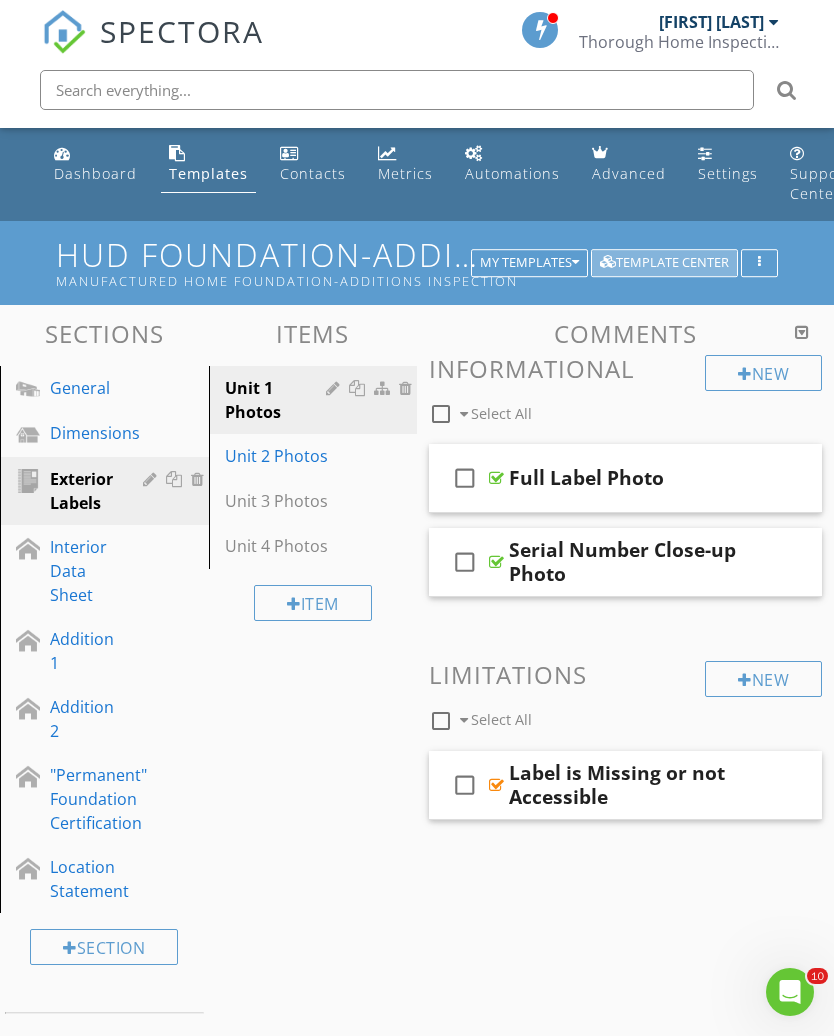 click on "Template Center" at bounding box center [664, 263] 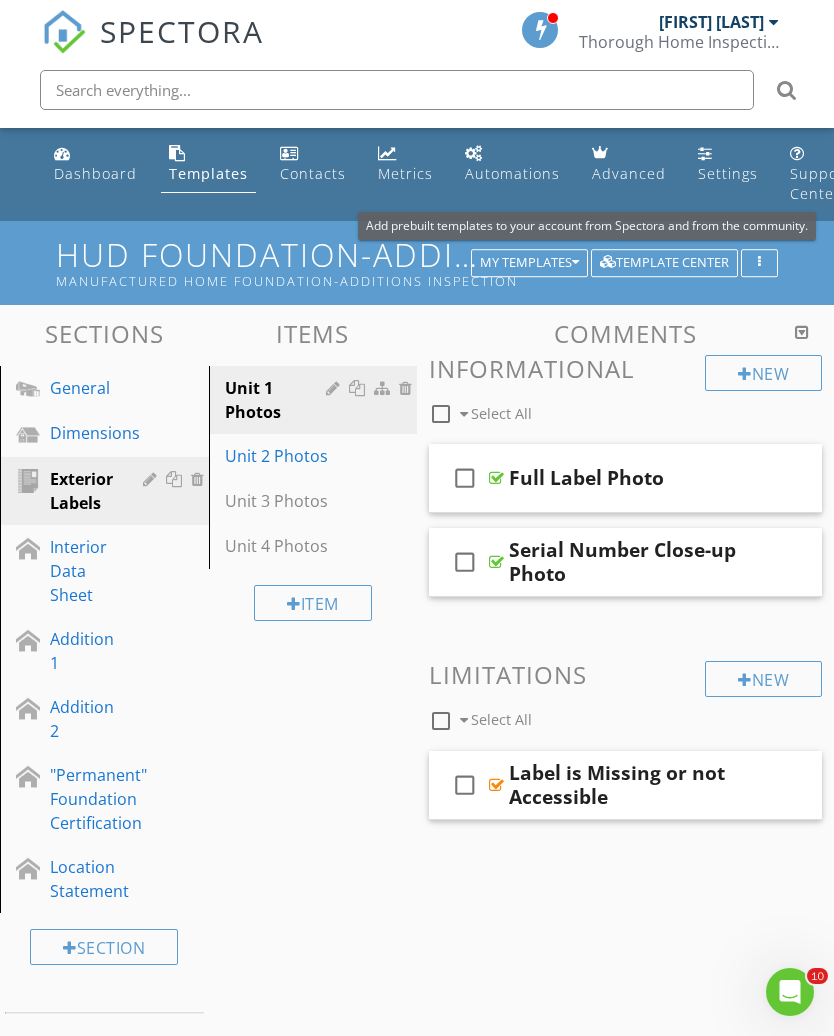 click on "Template Center" at bounding box center (664, 263) 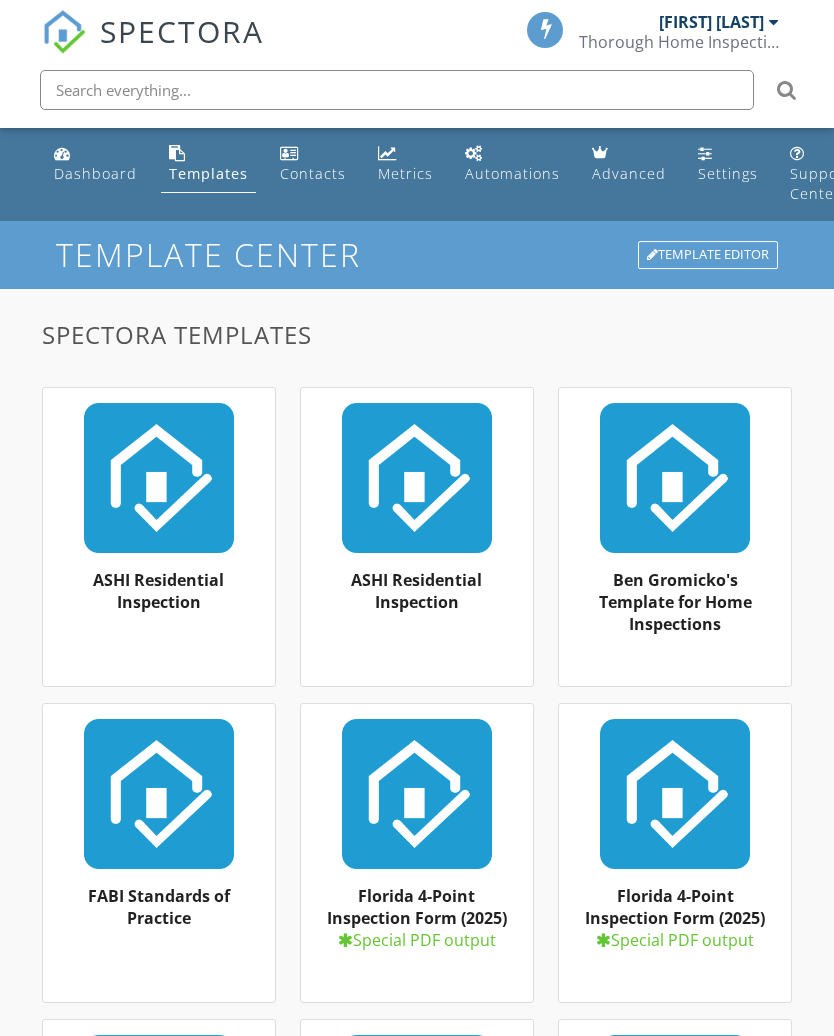 scroll, scrollTop: 0, scrollLeft: 0, axis: both 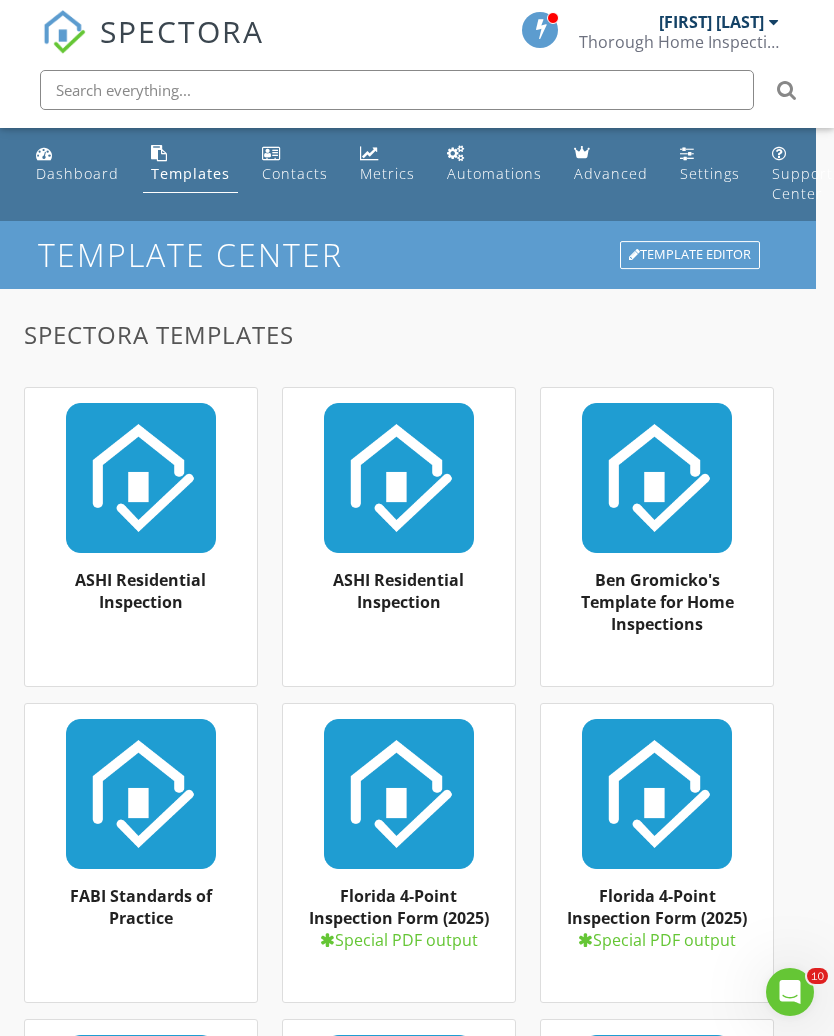 click on "Dashboard" at bounding box center (77, 173) 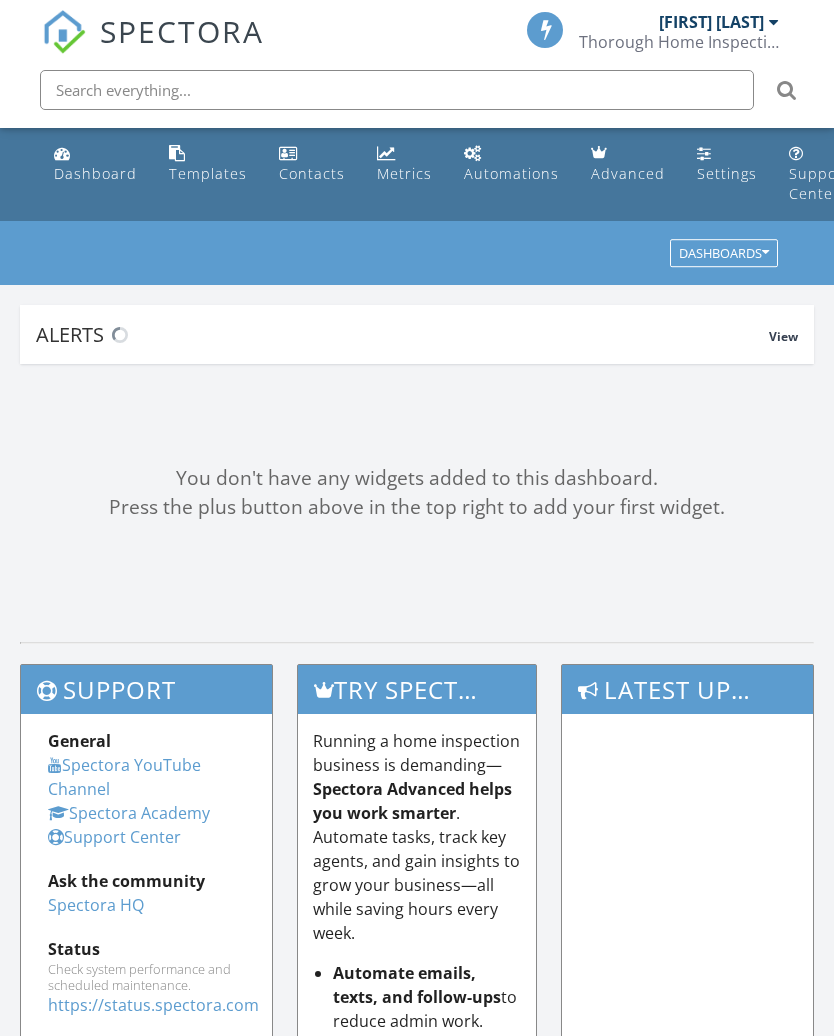 scroll, scrollTop: 0, scrollLeft: 0, axis: both 